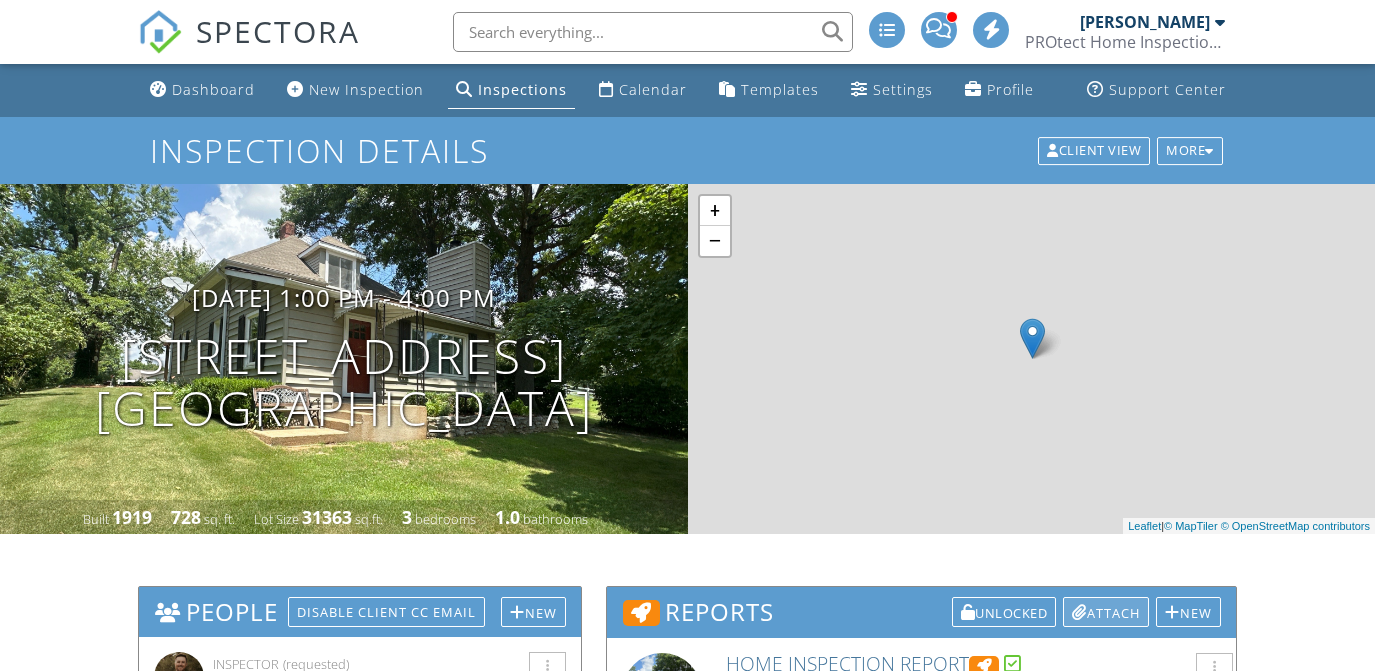 scroll, scrollTop: 240, scrollLeft: 0, axis: vertical 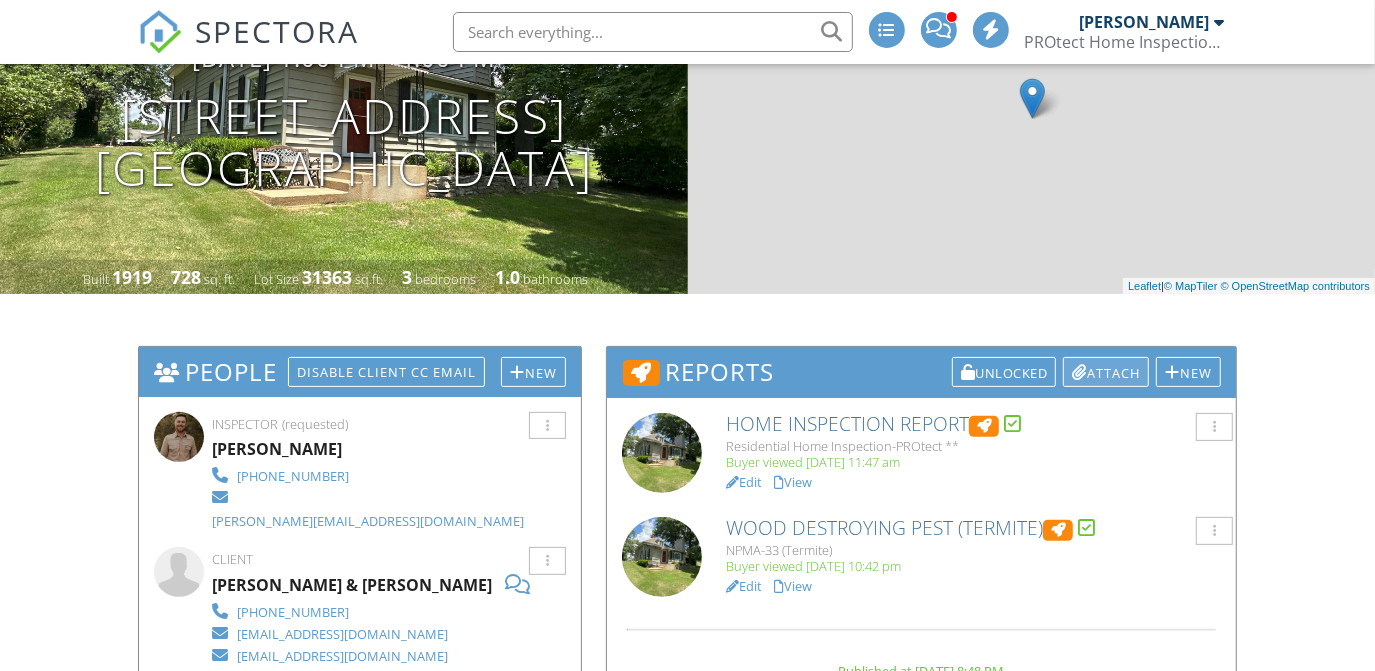 click on "Attach" at bounding box center (1106, 372) 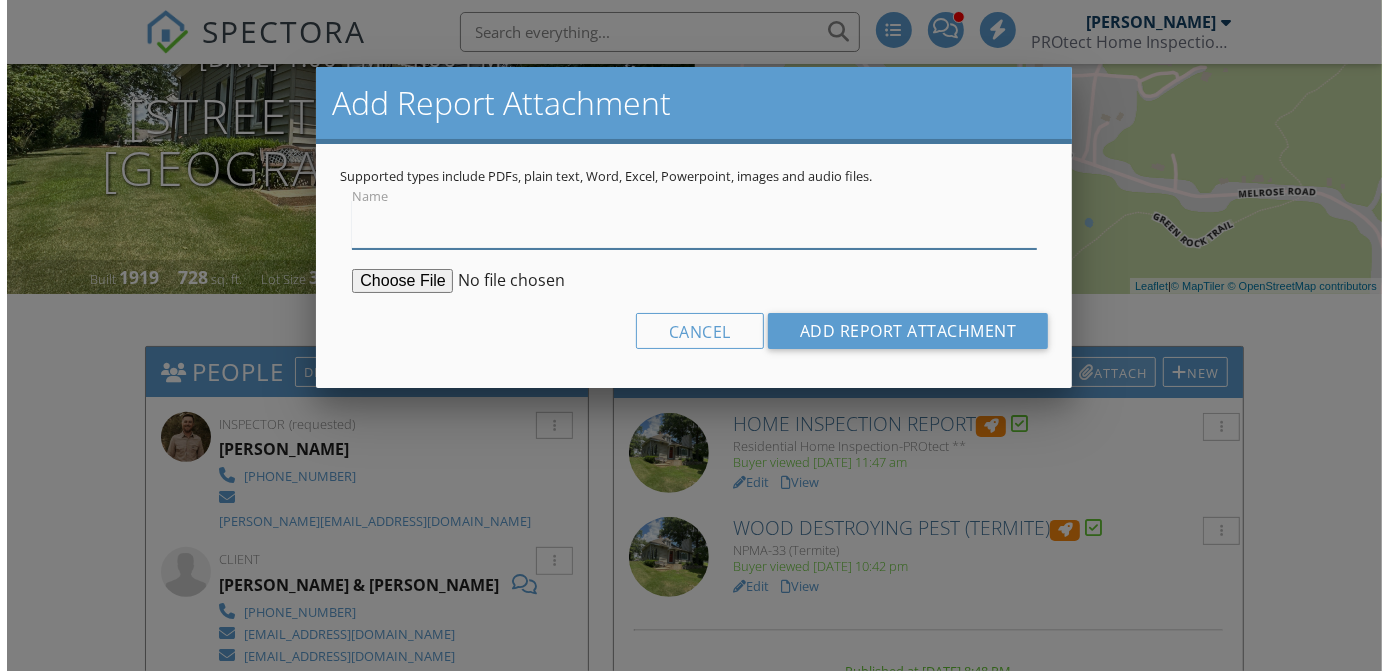 scroll, scrollTop: 240, scrollLeft: 0, axis: vertical 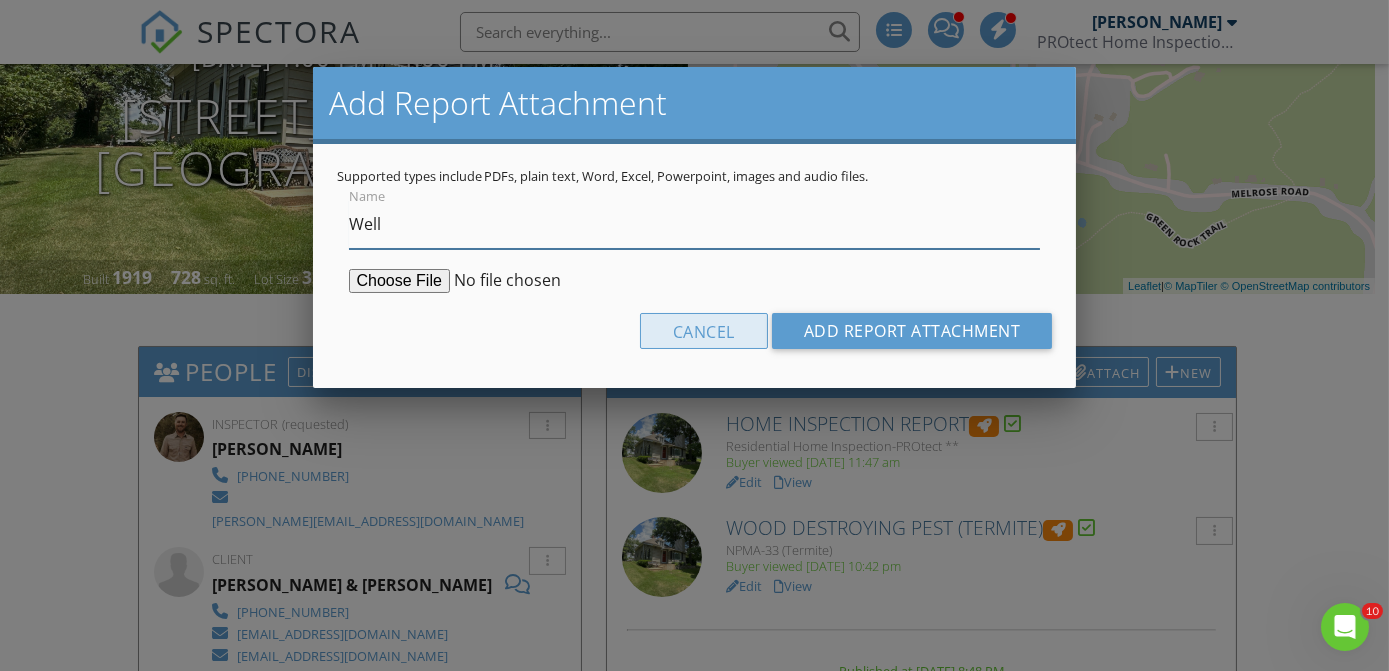 type on "Well Water Lab Results" 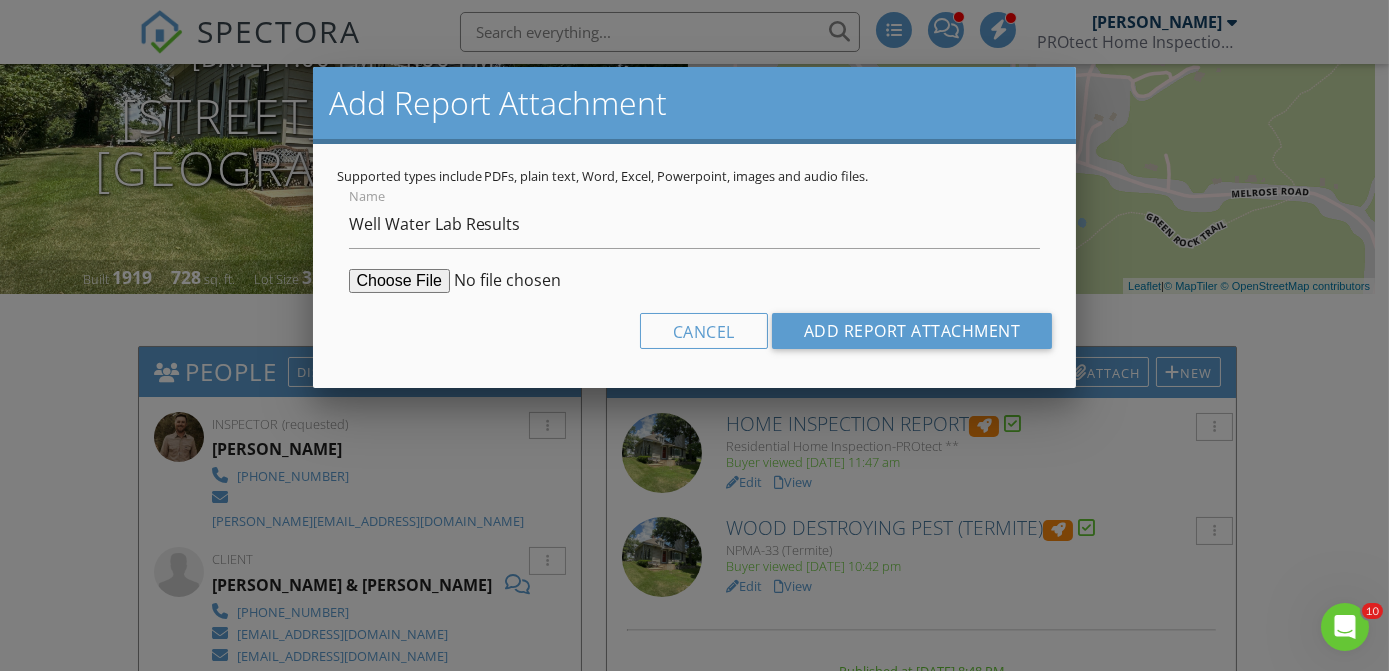 click at bounding box center (502, 281) 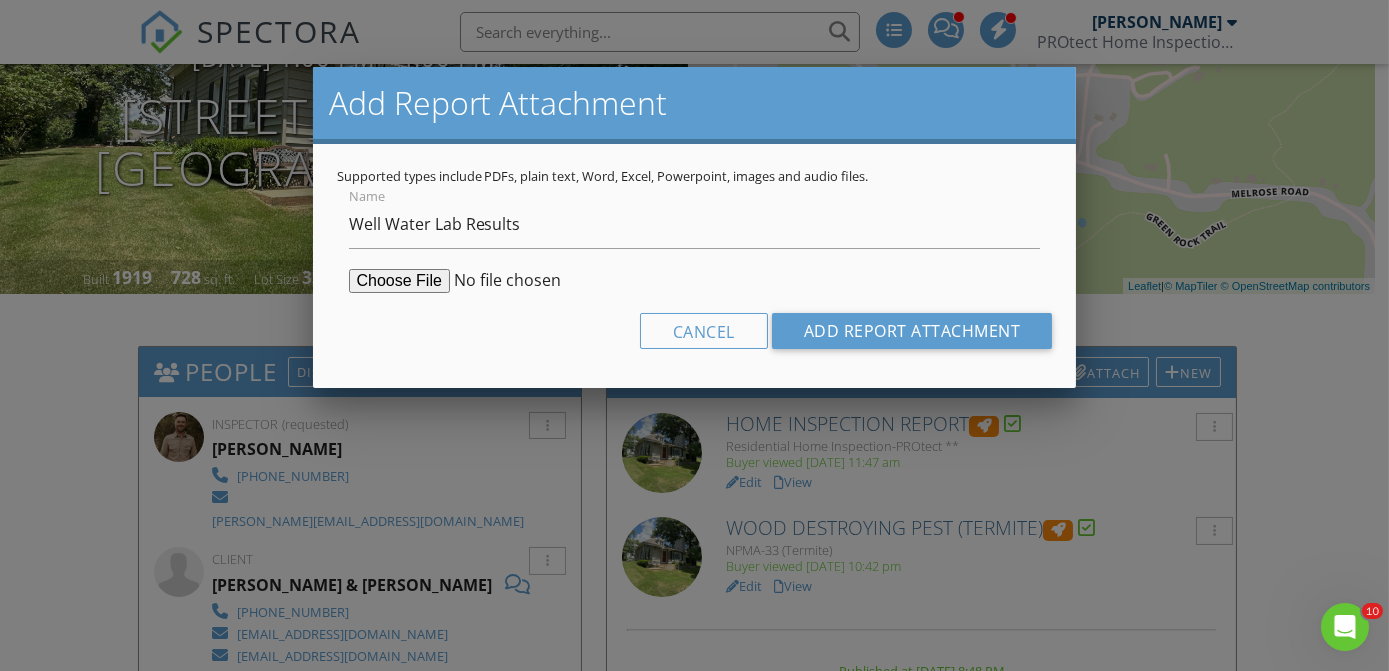 type on "C:\fakepath\Well Water Lab Results.pdf" 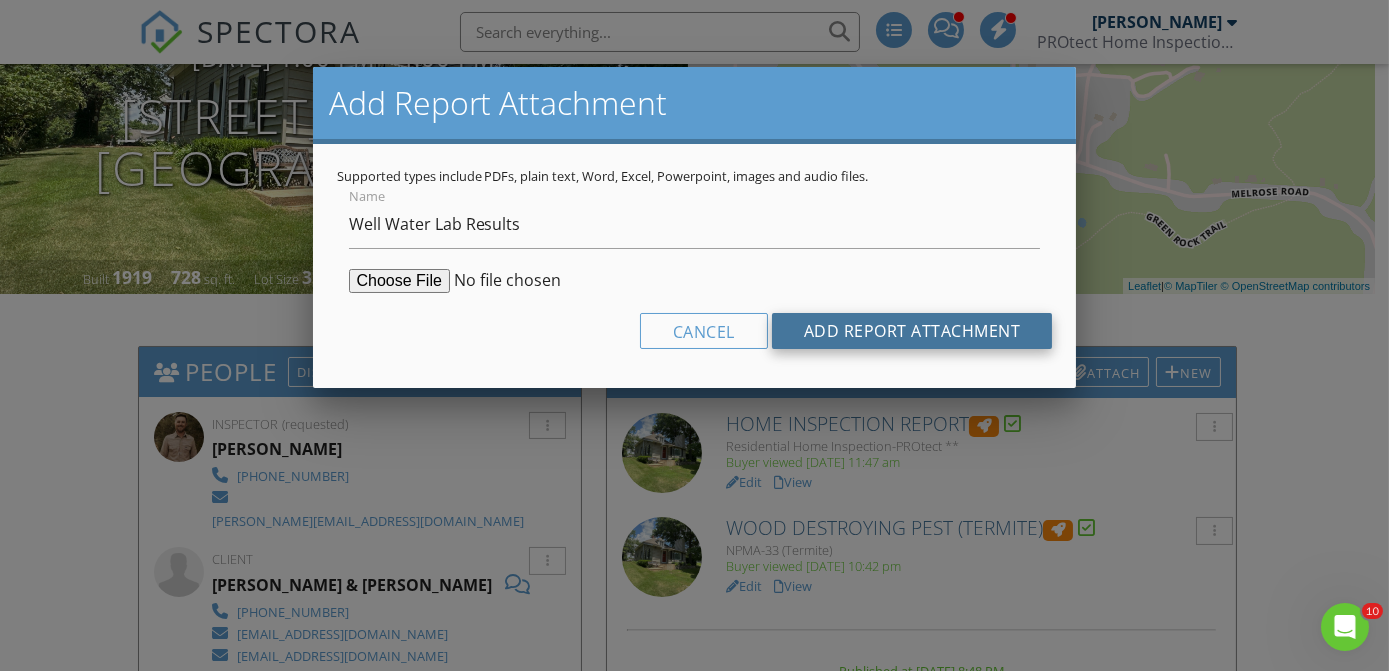click on "Add Report Attachment" at bounding box center (912, 331) 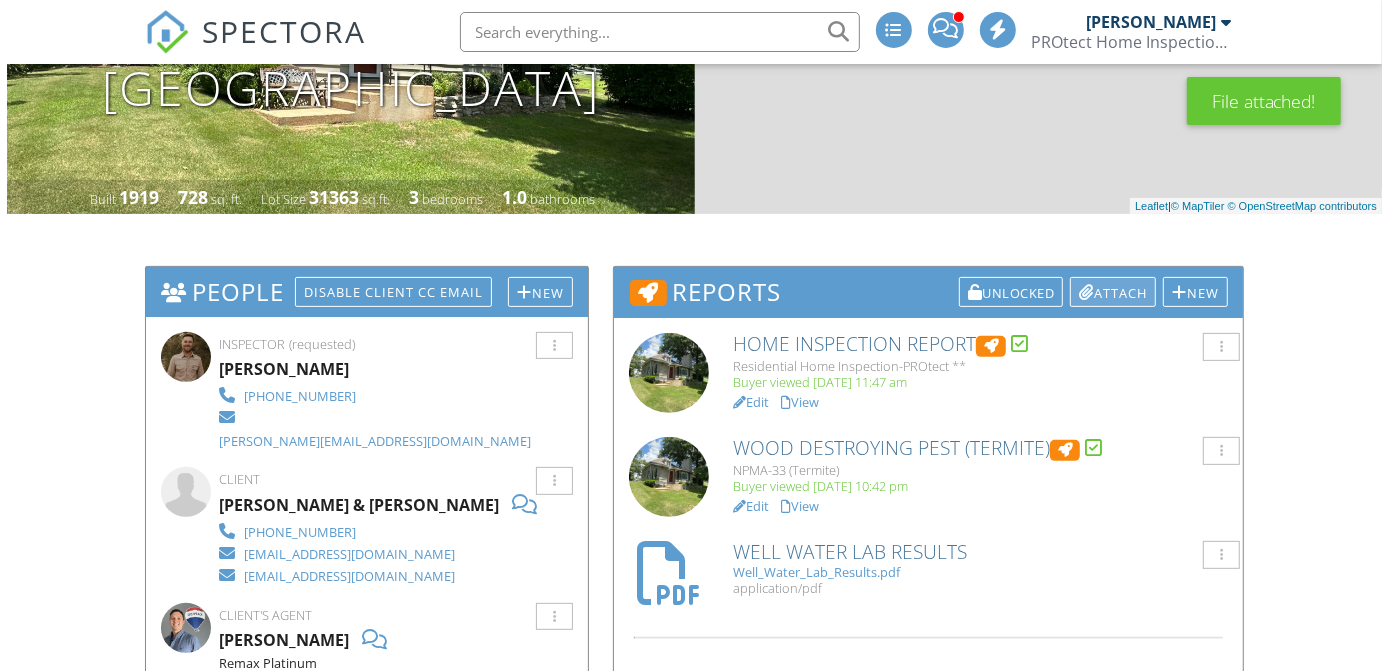 scroll, scrollTop: 323, scrollLeft: 0, axis: vertical 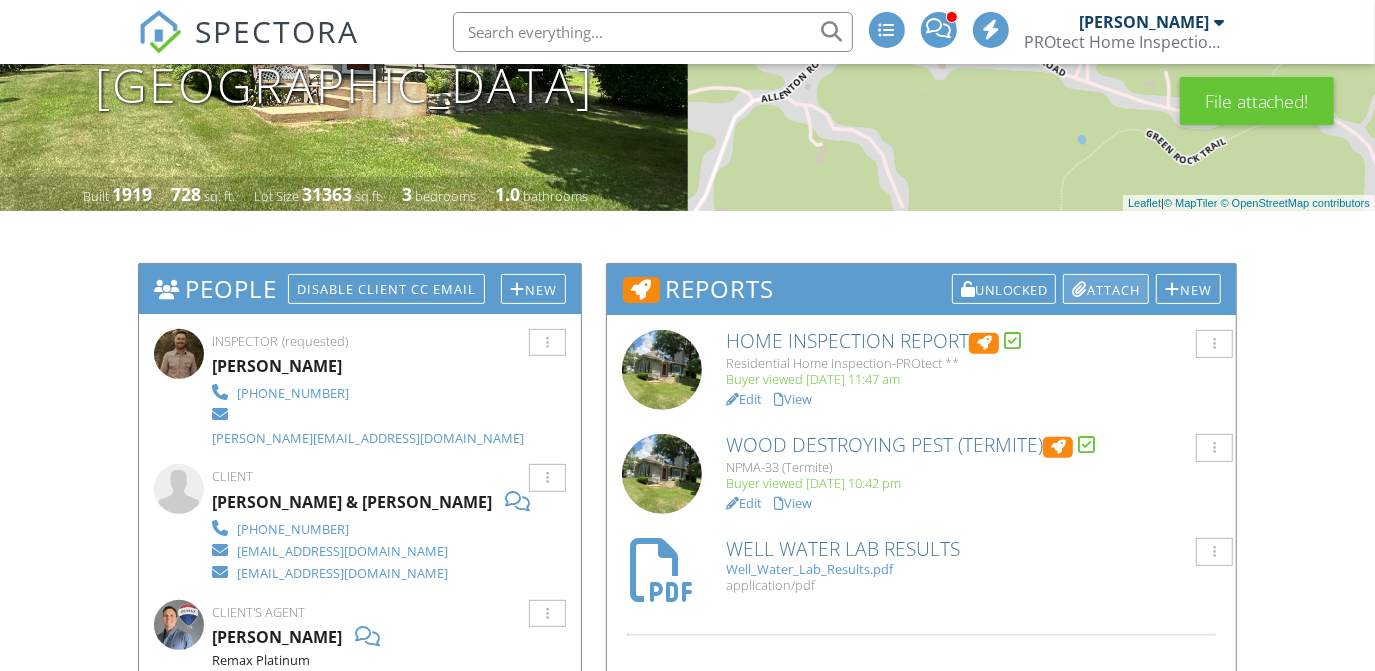 click on "Attach" at bounding box center (1106, 289) 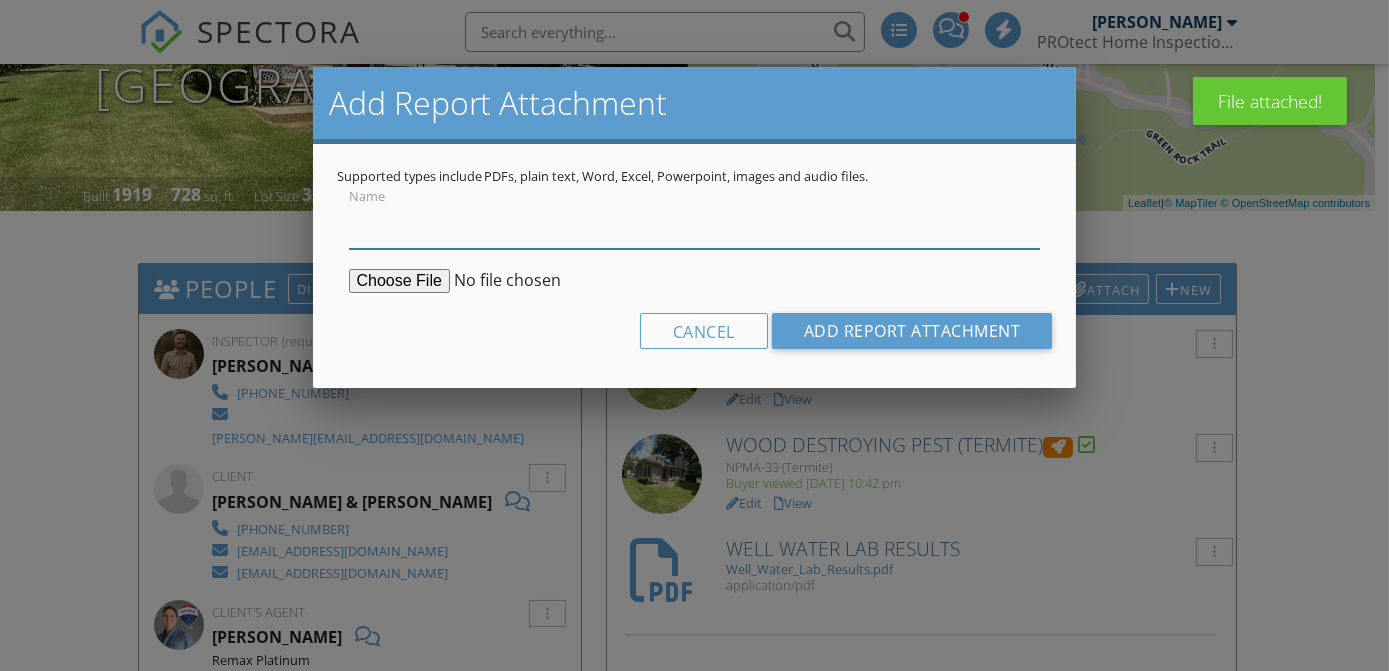 scroll, scrollTop: 323, scrollLeft: 0, axis: vertical 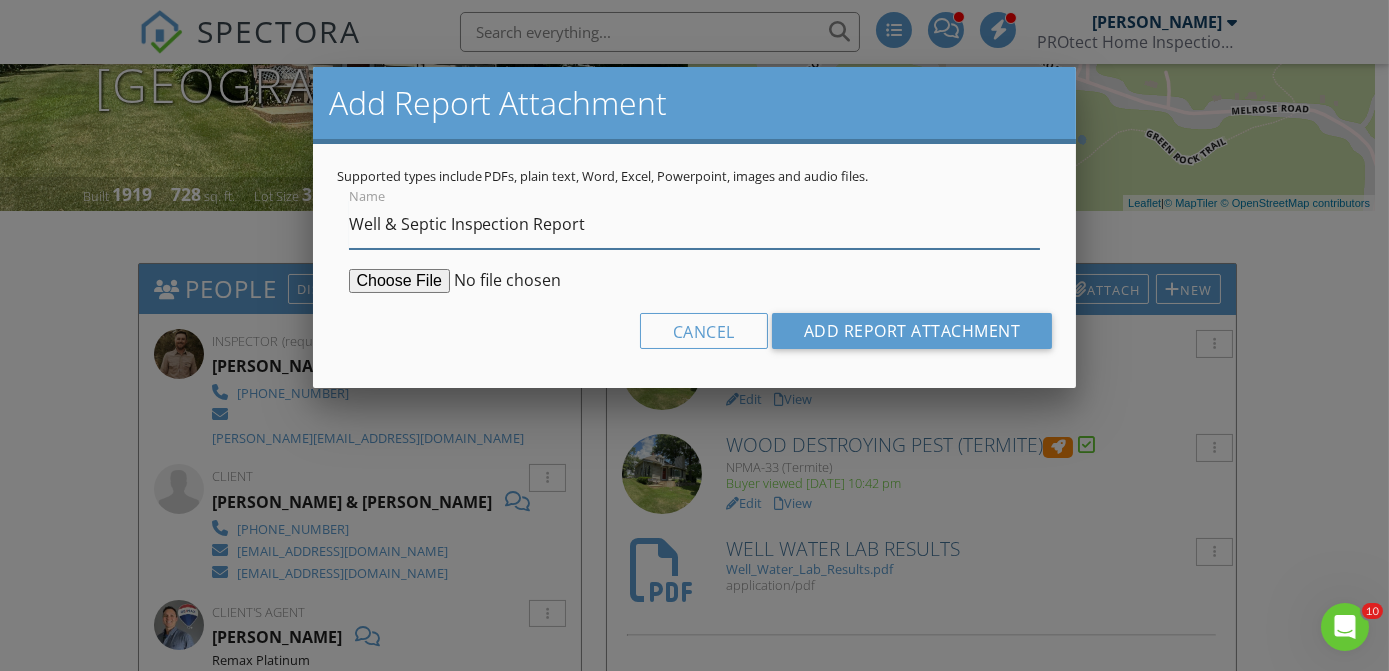 type on "Well & Septic Inspection Report" 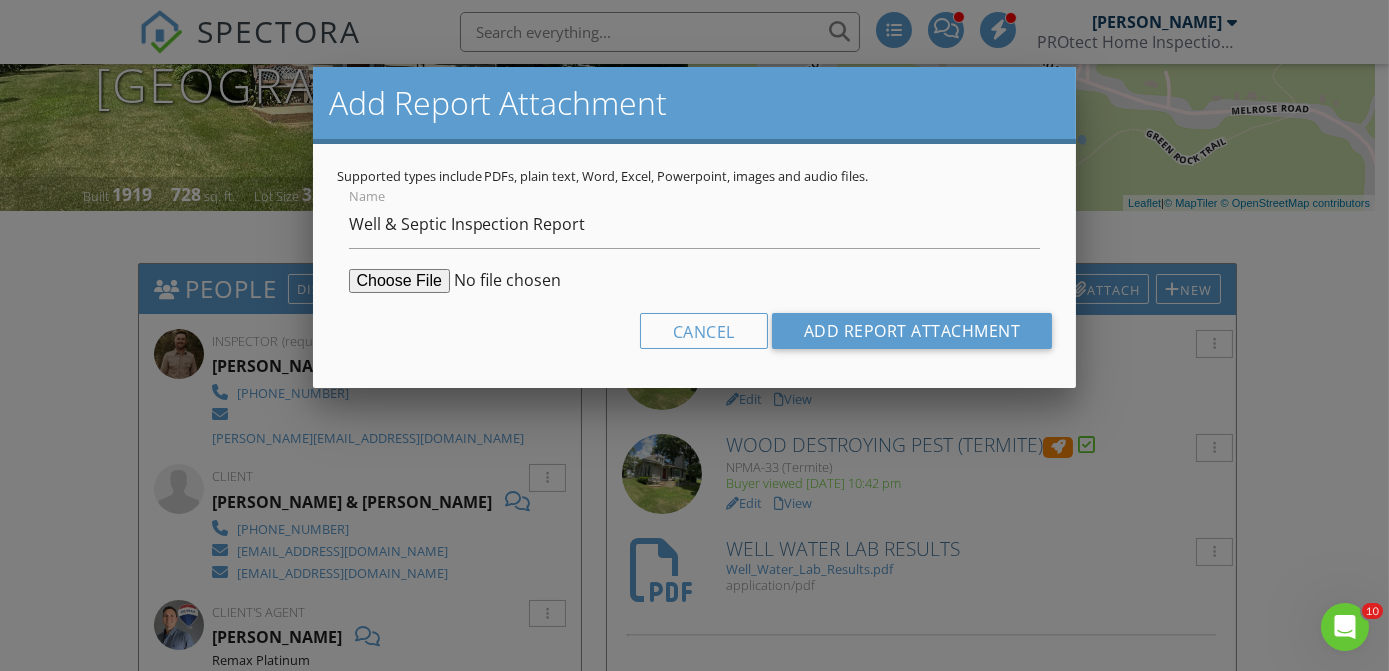 click at bounding box center (502, 281) 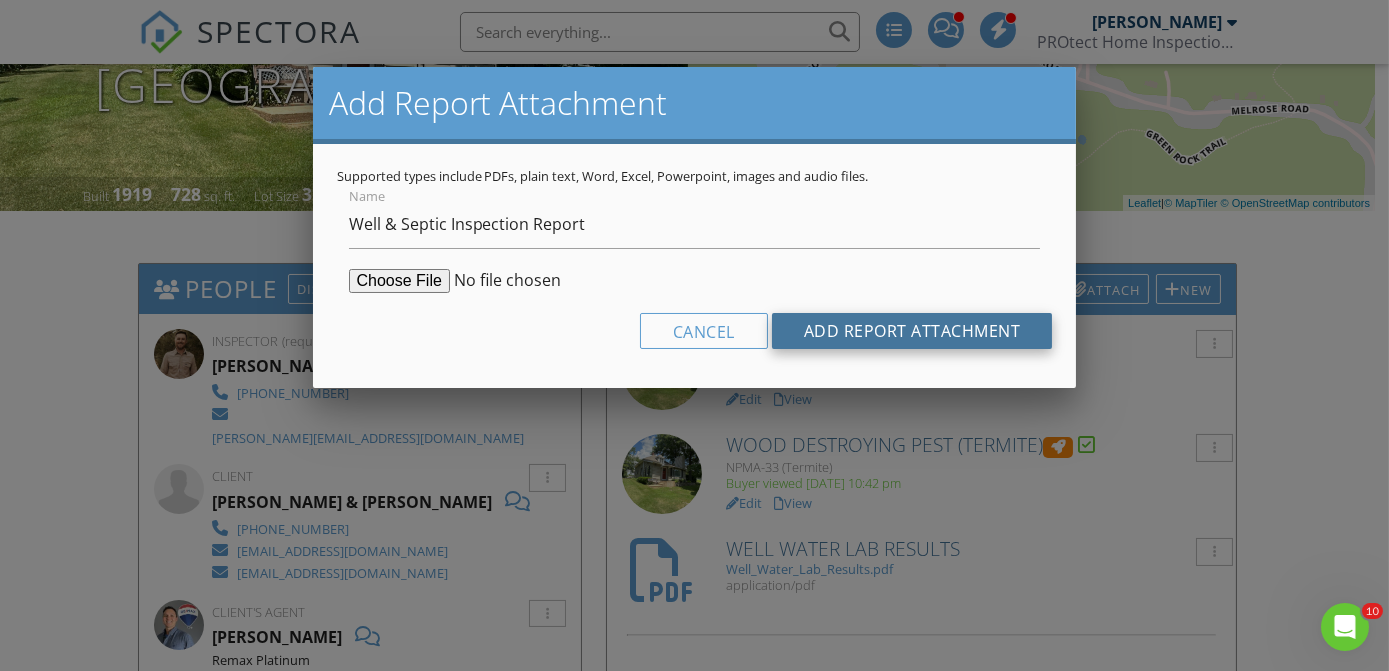 click on "Add Report Attachment" at bounding box center [912, 331] 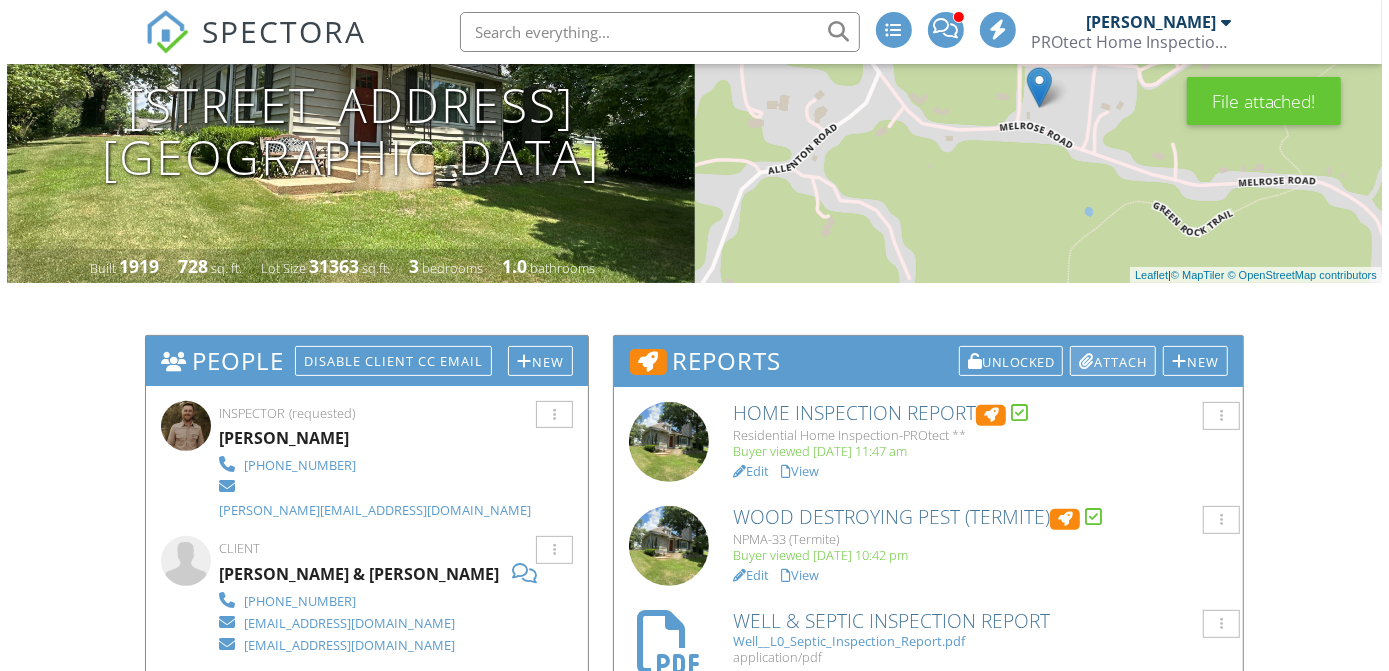 scroll, scrollTop: 251, scrollLeft: 0, axis: vertical 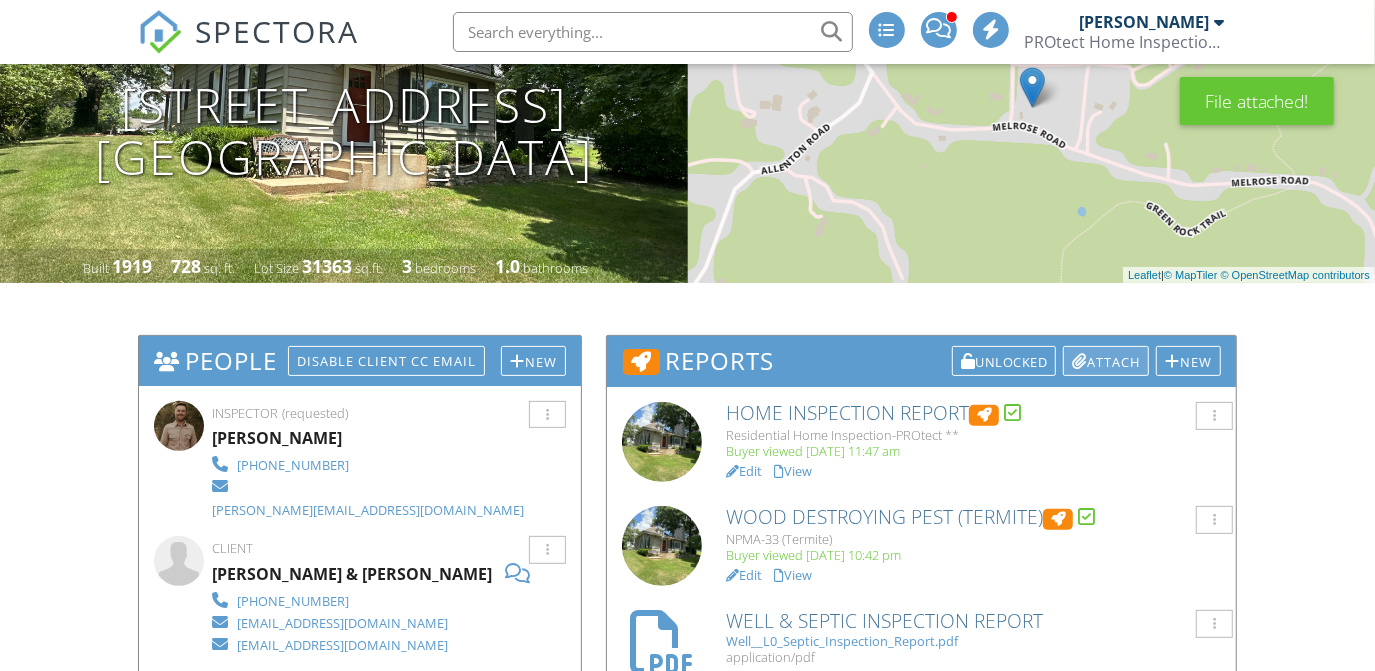 click on "Attach" at bounding box center (1106, 361) 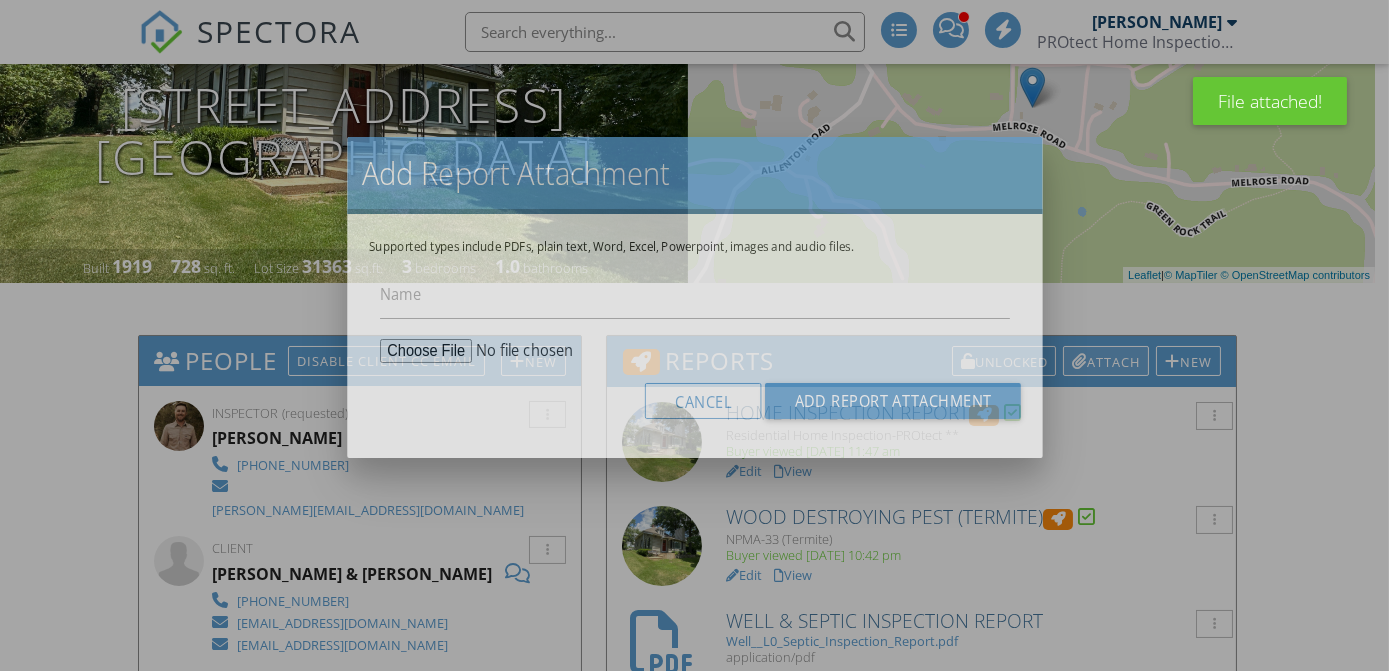 scroll, scrollTop: 0, scrollLeft: 0, axis: both 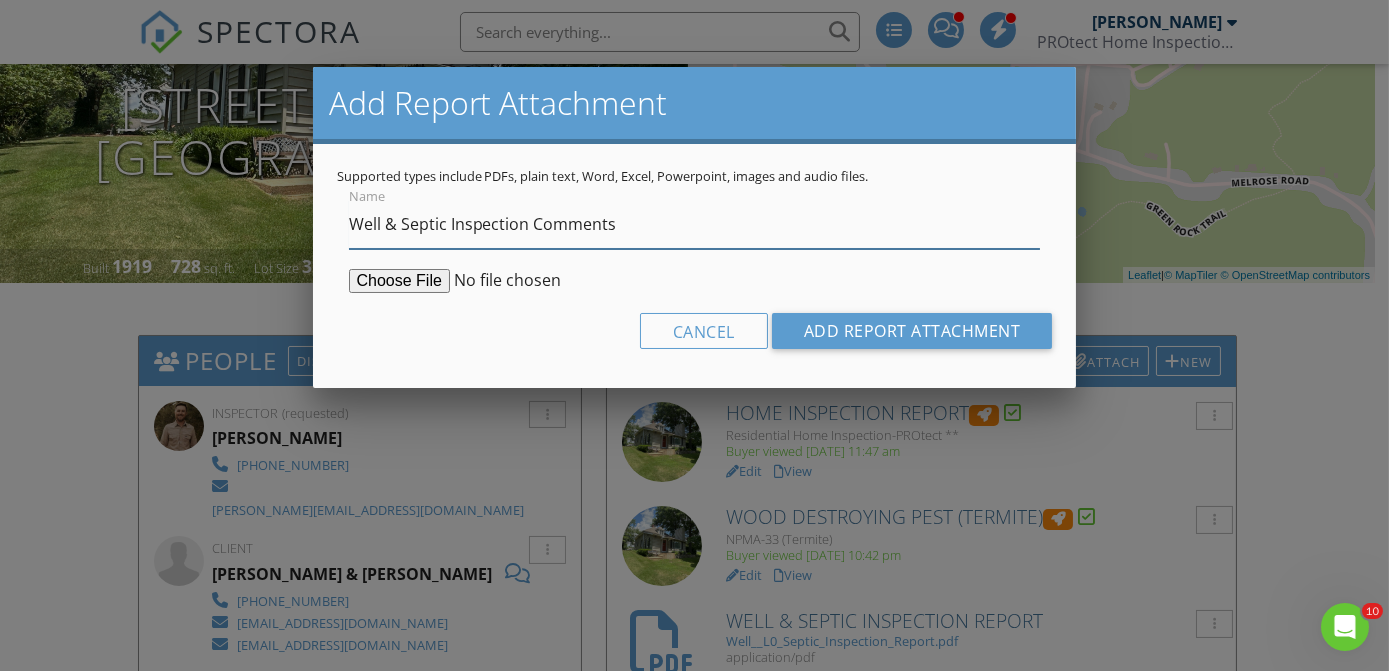 type on "Well & Septic Inspection Comments" 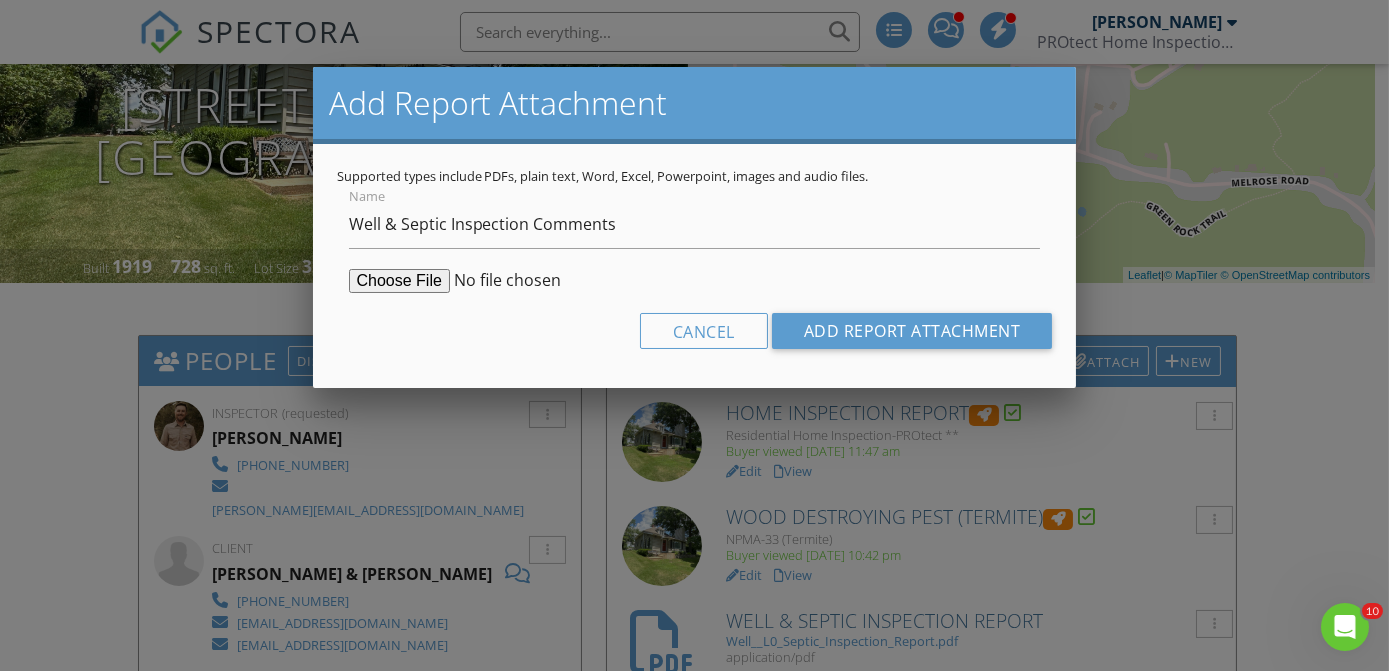 click at bounding box center [502, 281] 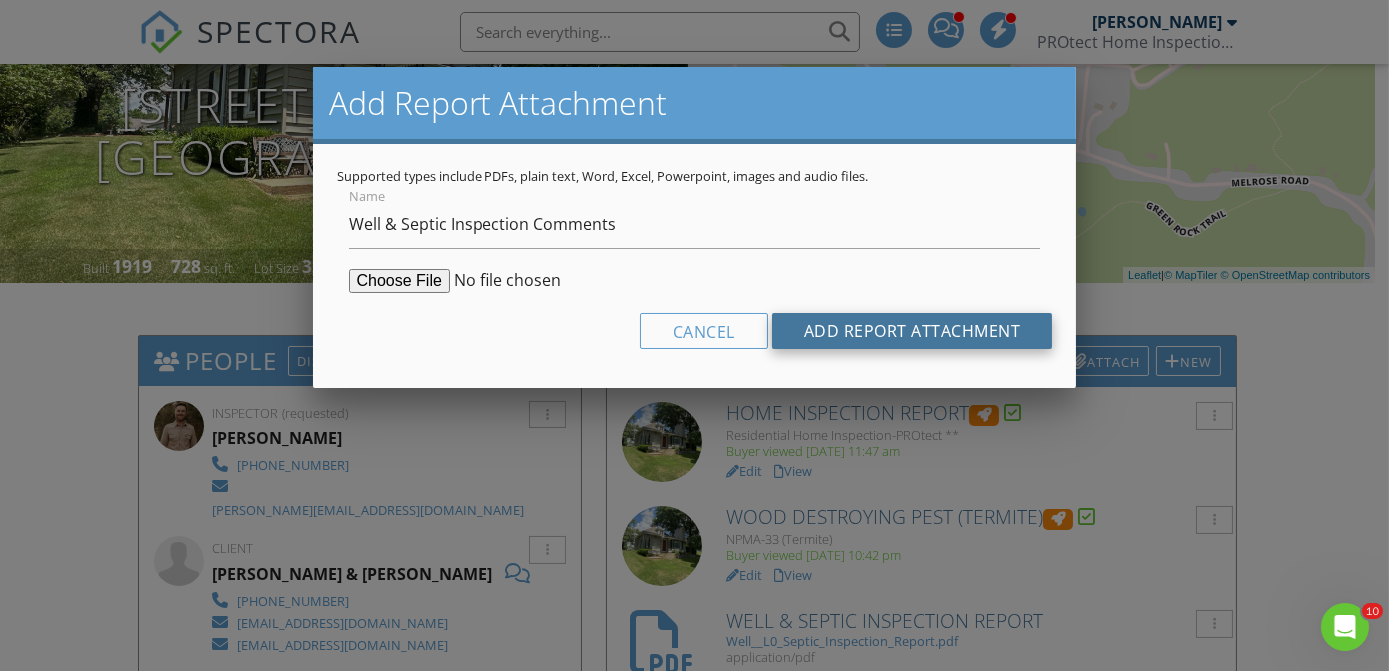 click on "Add Report Attachment" at bounding box center [912, 331] 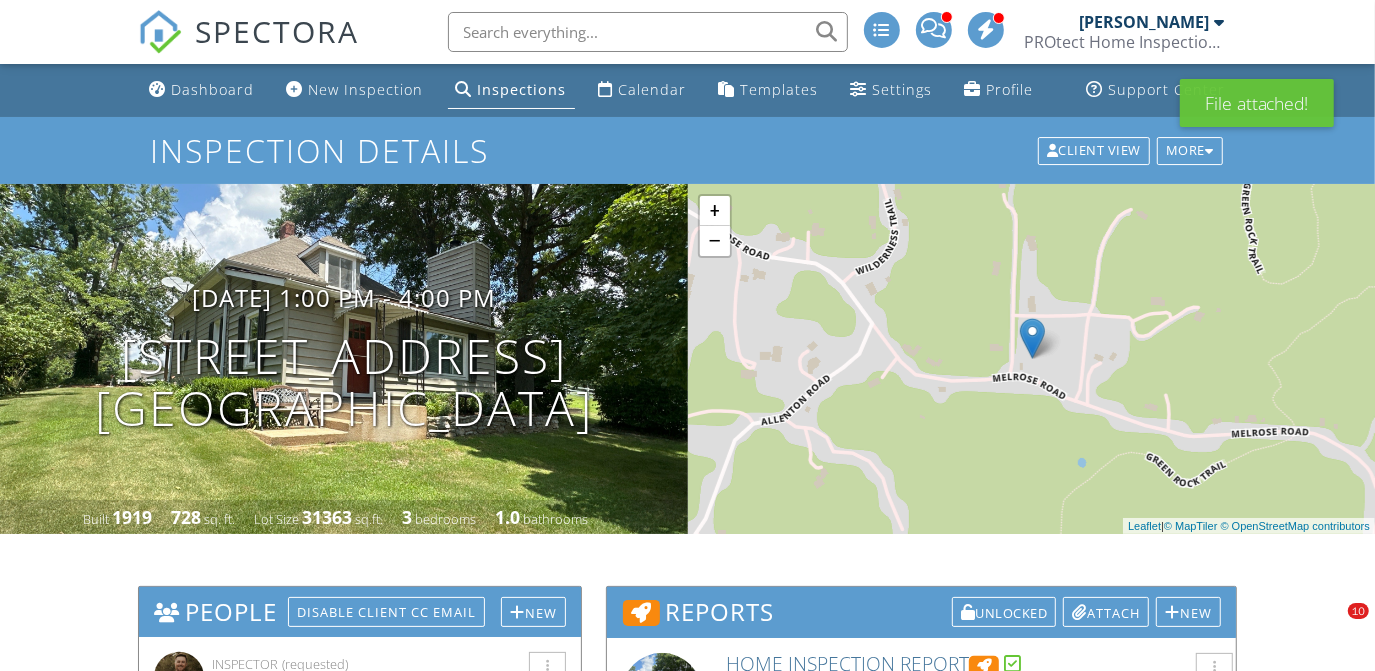 scroll, scrollTop: 0, scrollLeft: 0, axis: both 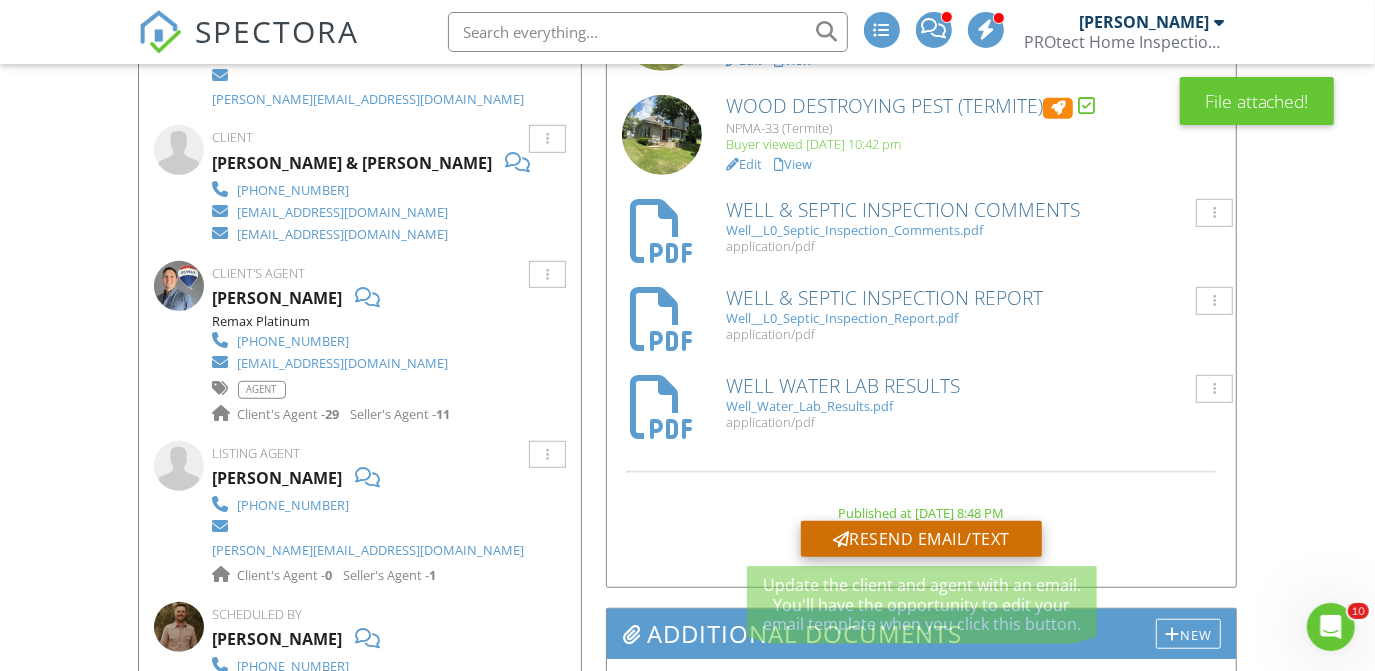 click on "Resend Email/Text" at bounding box center (921, 539) 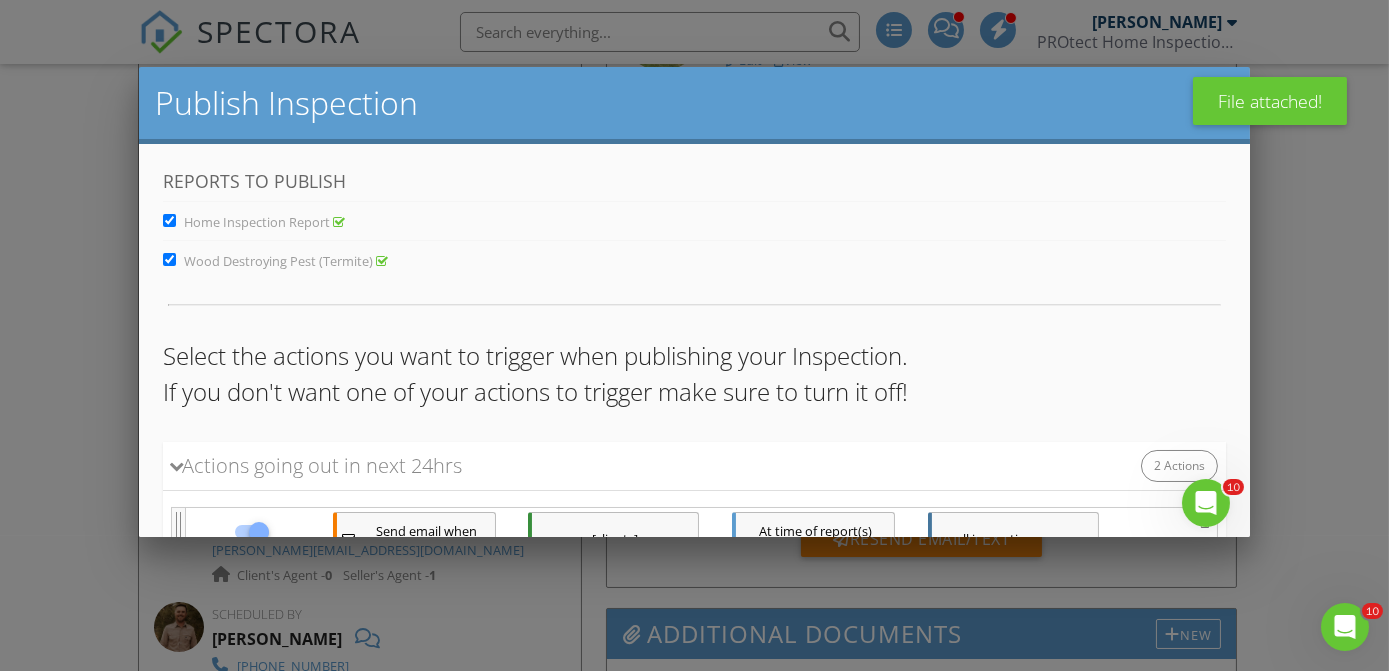 scroll, scrollTop: 226, scrollLeft: 0, axis: vertical 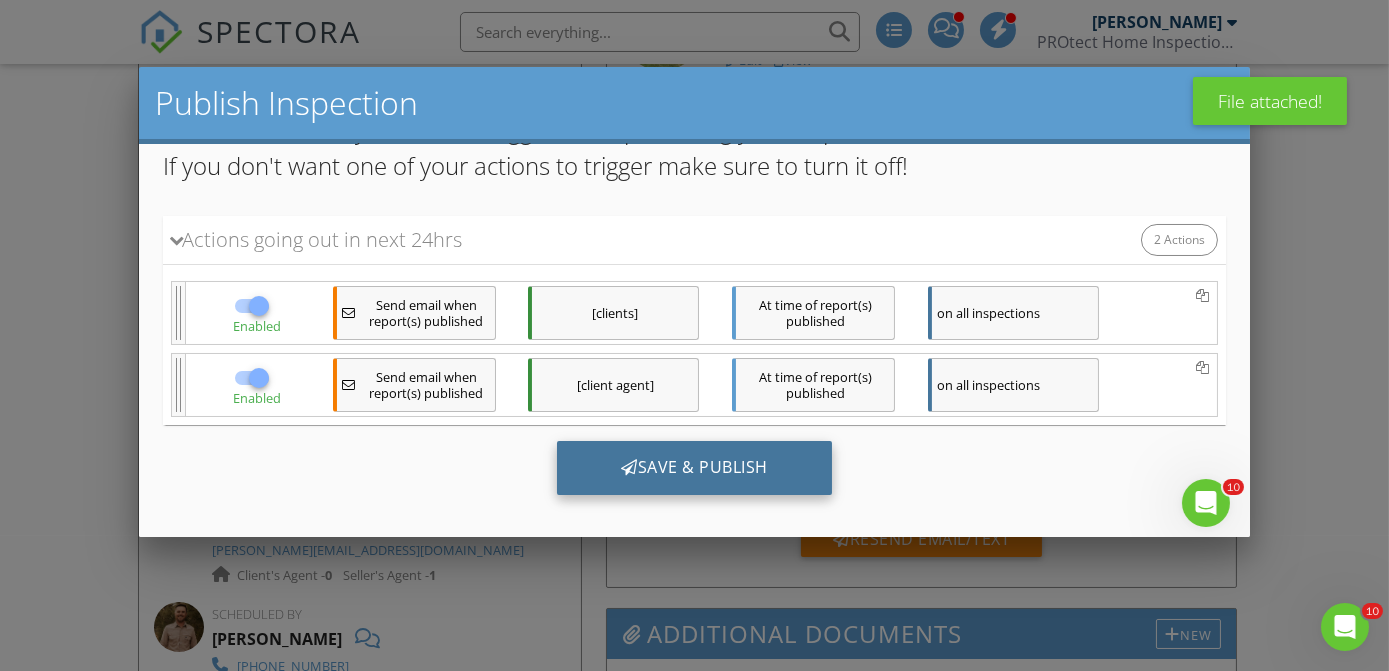 click on "Save & Publish" at bounding box center (693, 468) 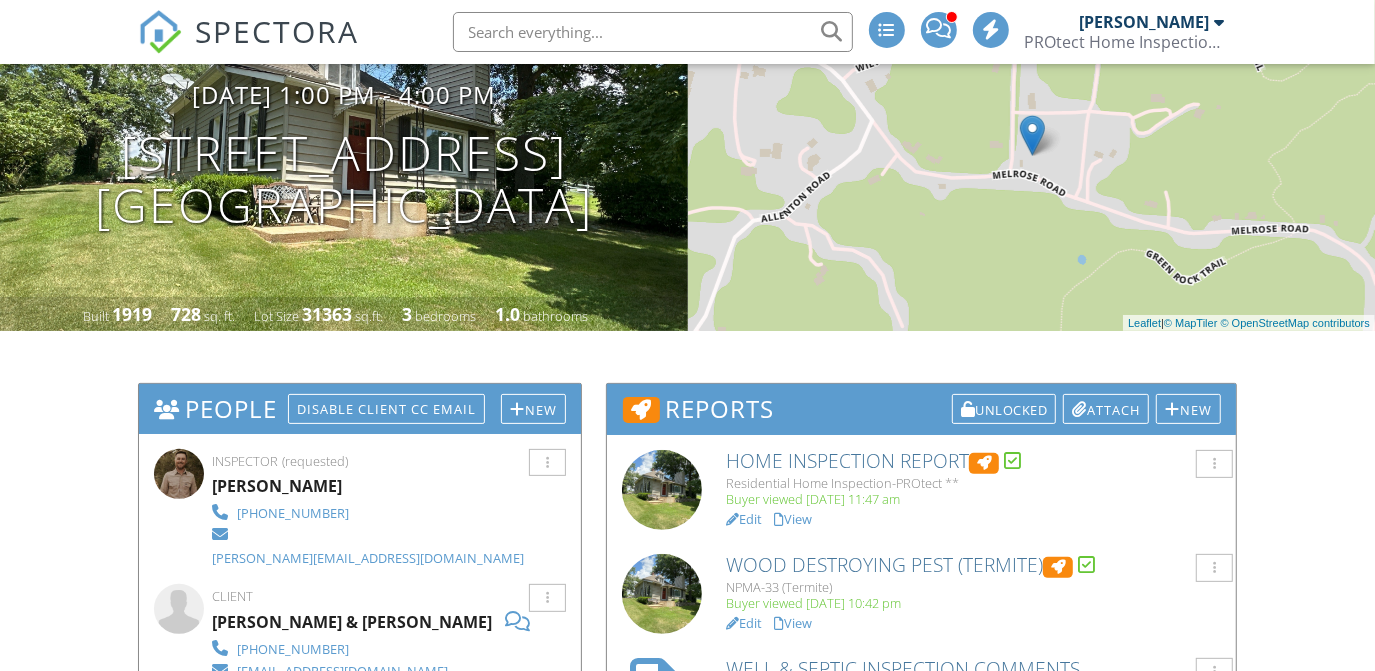 scroll, scrollTop: 680, scrollLeft: 0, axis: vertical 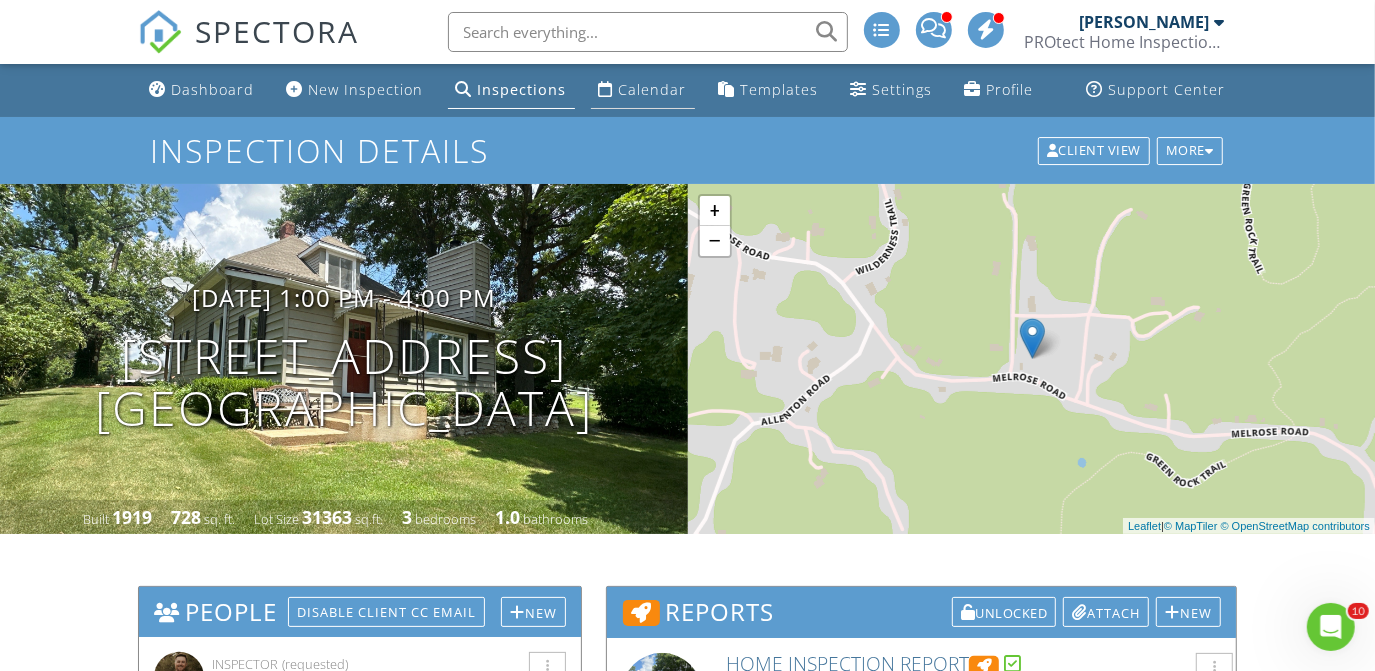 click on "Calendar" at bounding box center [653, 89] 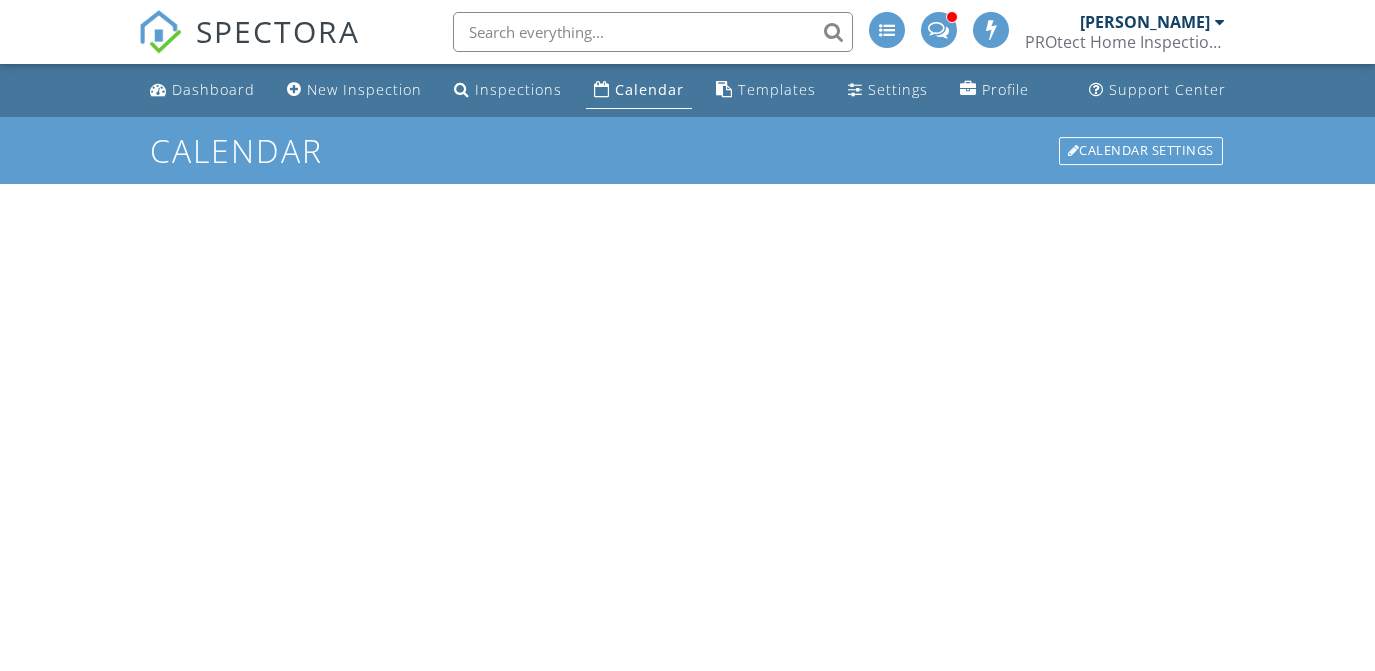 scroll, scrollTop: 0, scrollLeft: 0, axis: both 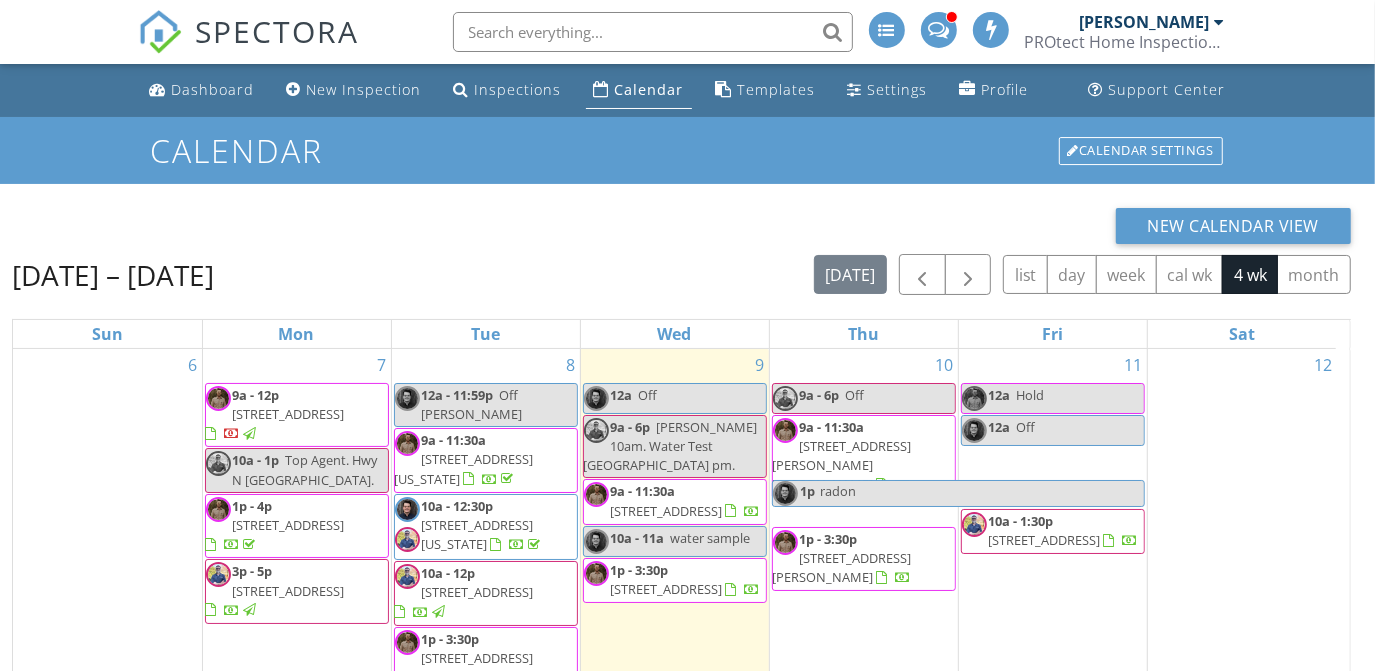 click on "18123 Melrose Rd, Wildwood 63038" at bounding box center [289, 525] 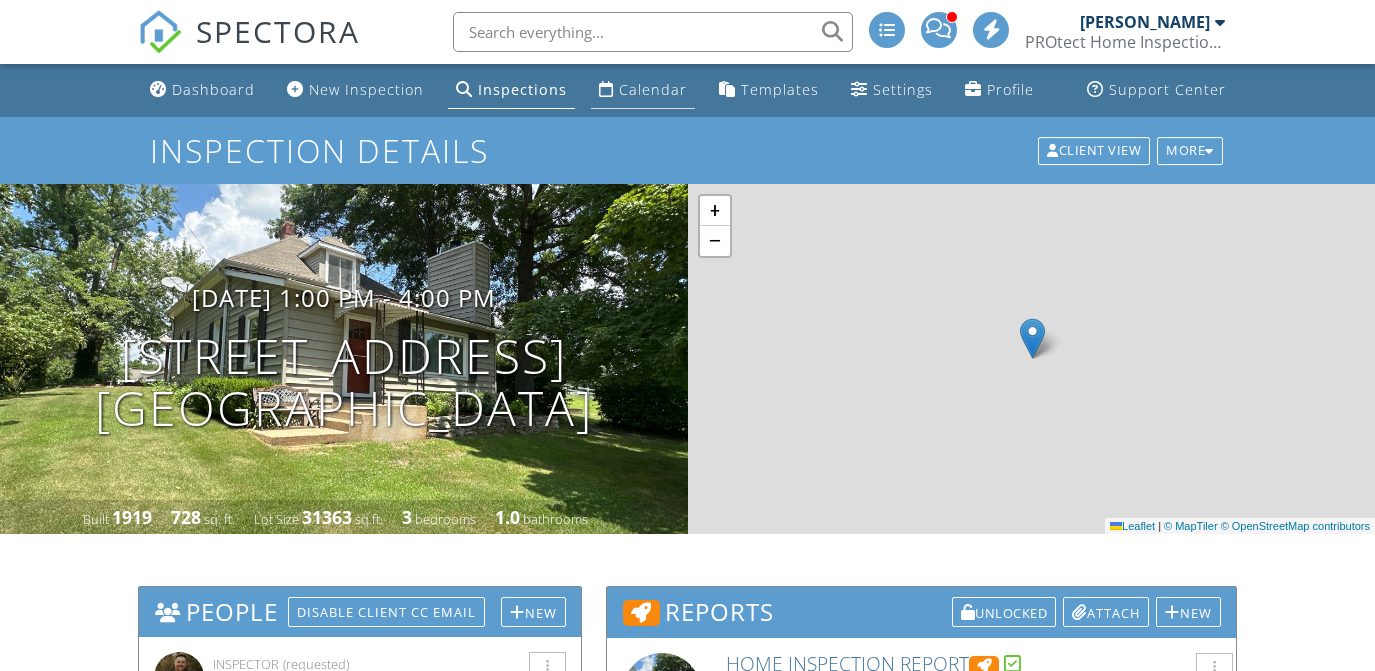 scroll, scrollTop: 0, scrollLeft: 0, axis: both 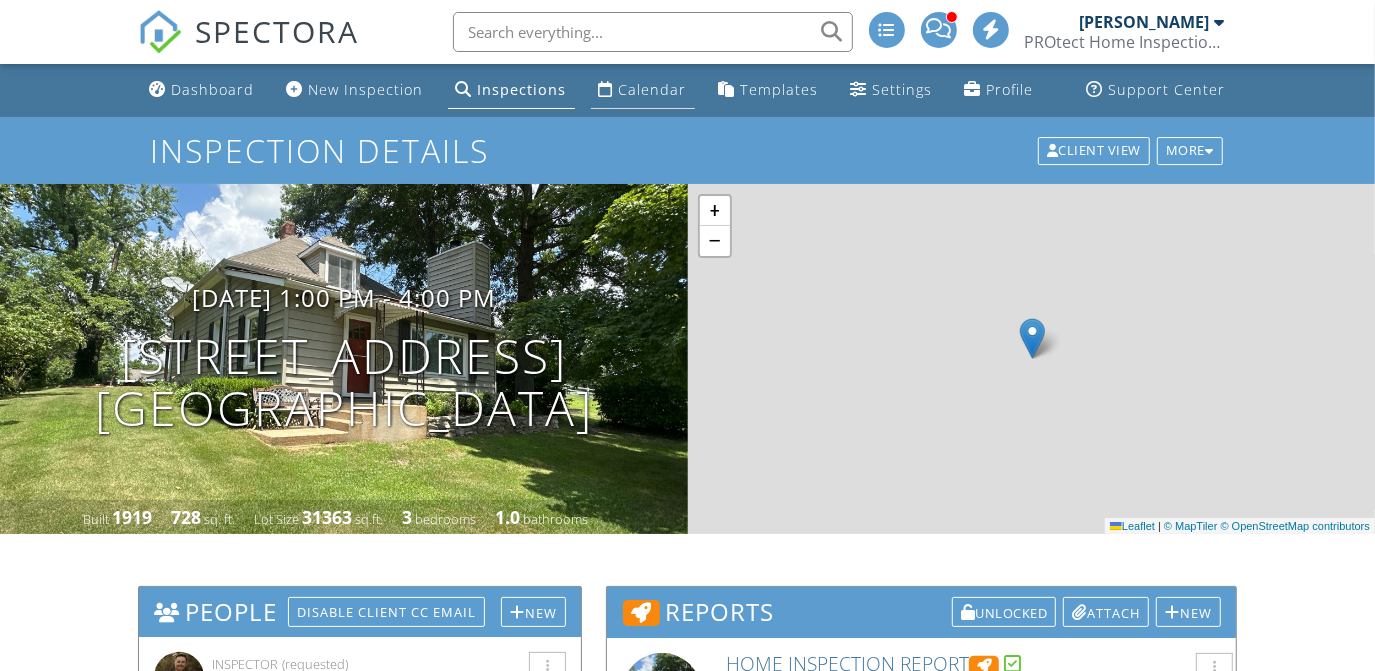 click on "Calendar" at bounding box center [653, 89] 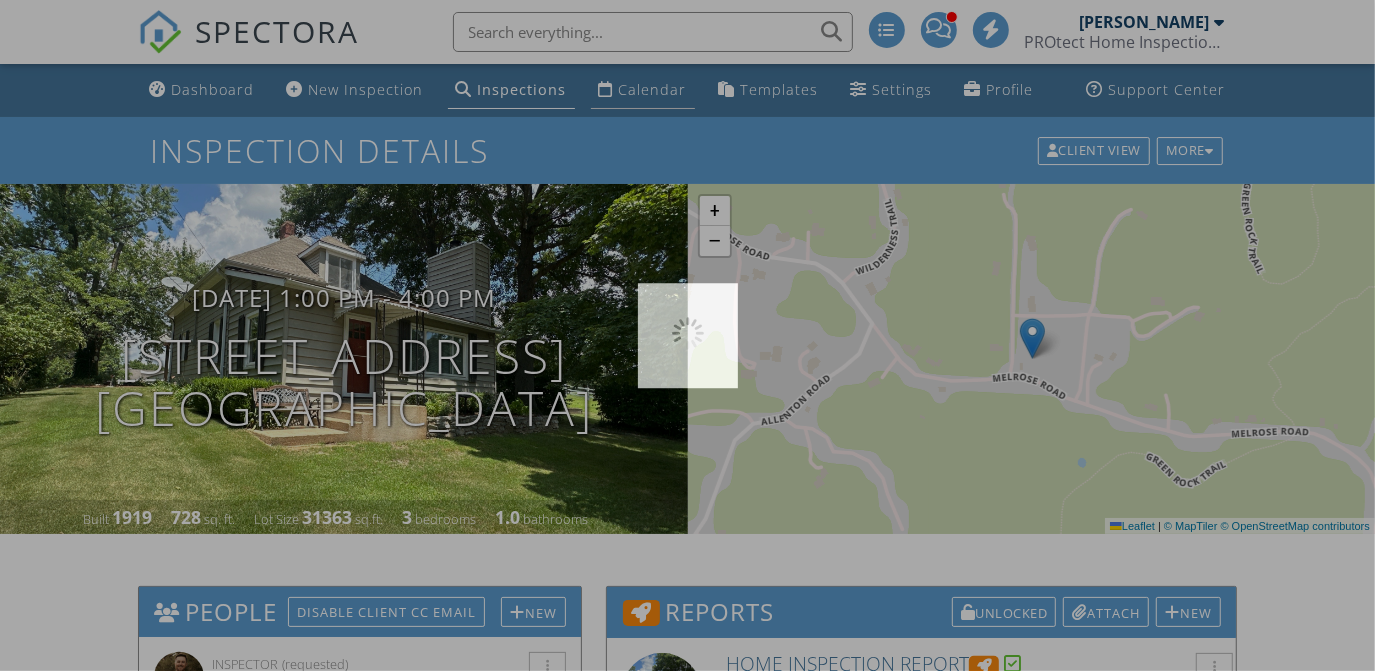 scroll, scrollTop: 0, scrollLeft: 0, axis: both 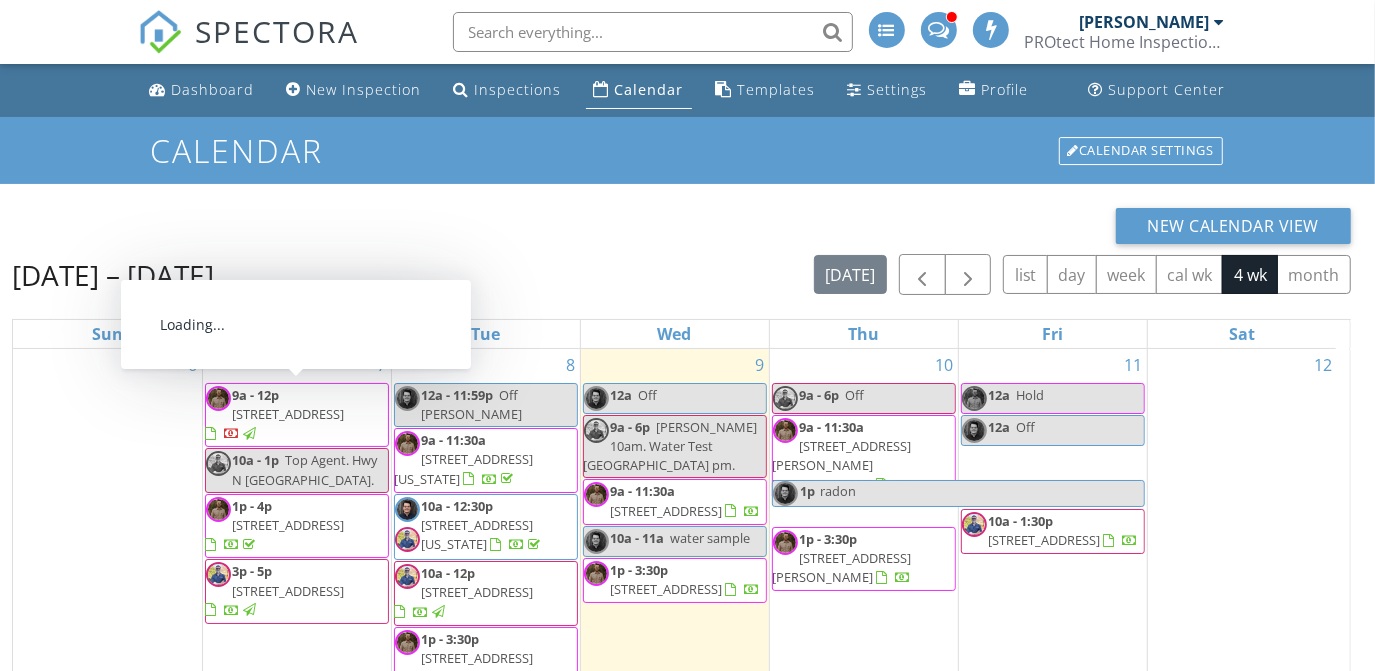 click on "[STREET_ADDRESS]" at bounding box center (289, 414) 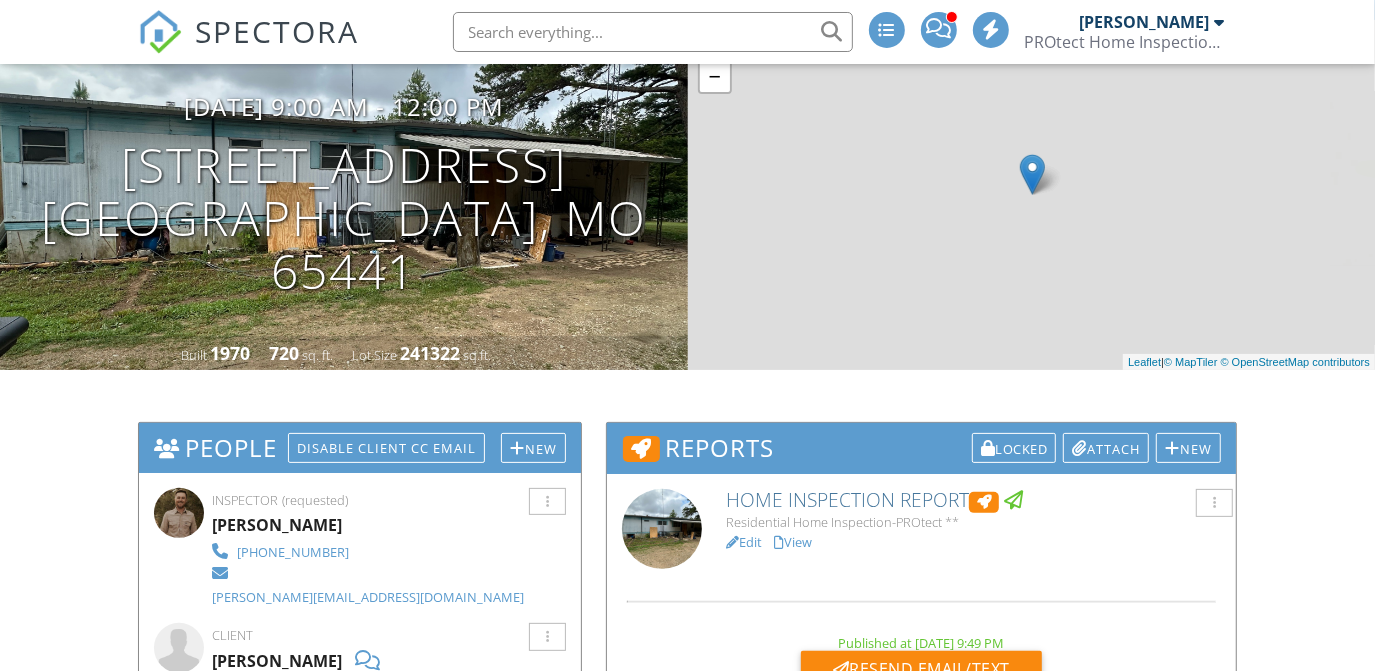 scroll, scrollTop: 293, scrollLeft: 0, axis: vertical 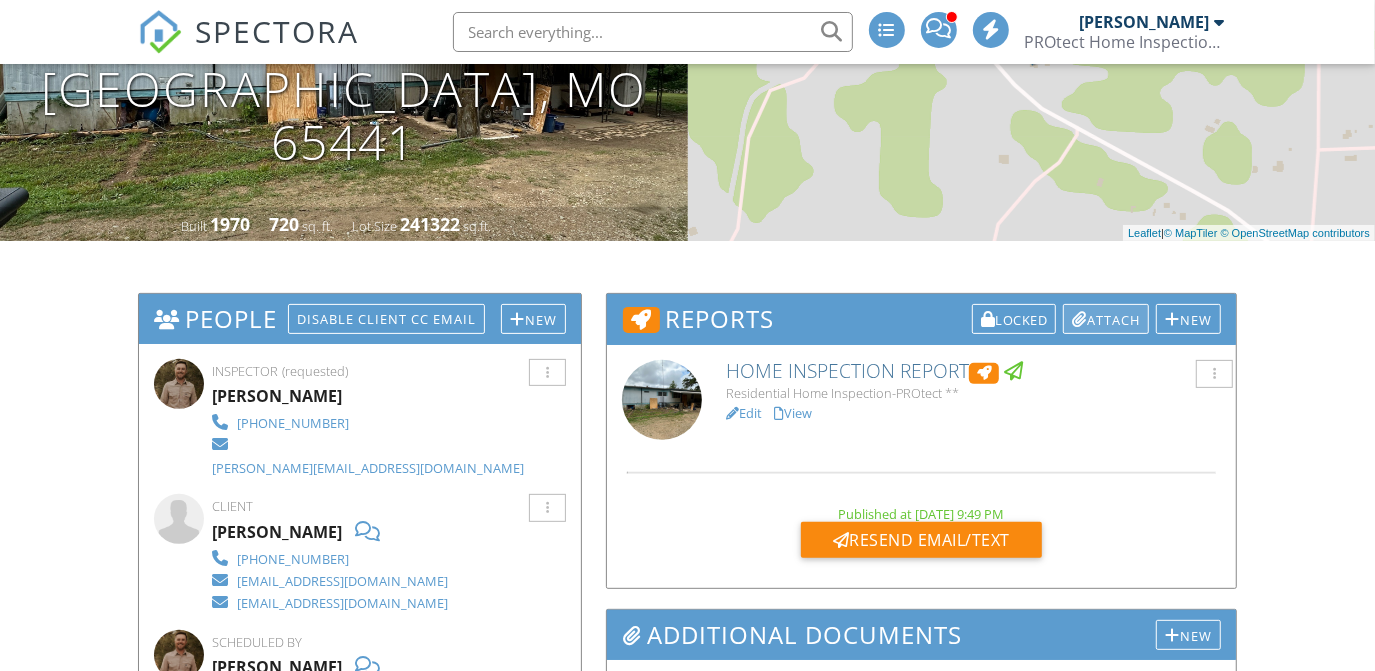 click on "Attach" at bounding box center (1106, 319) 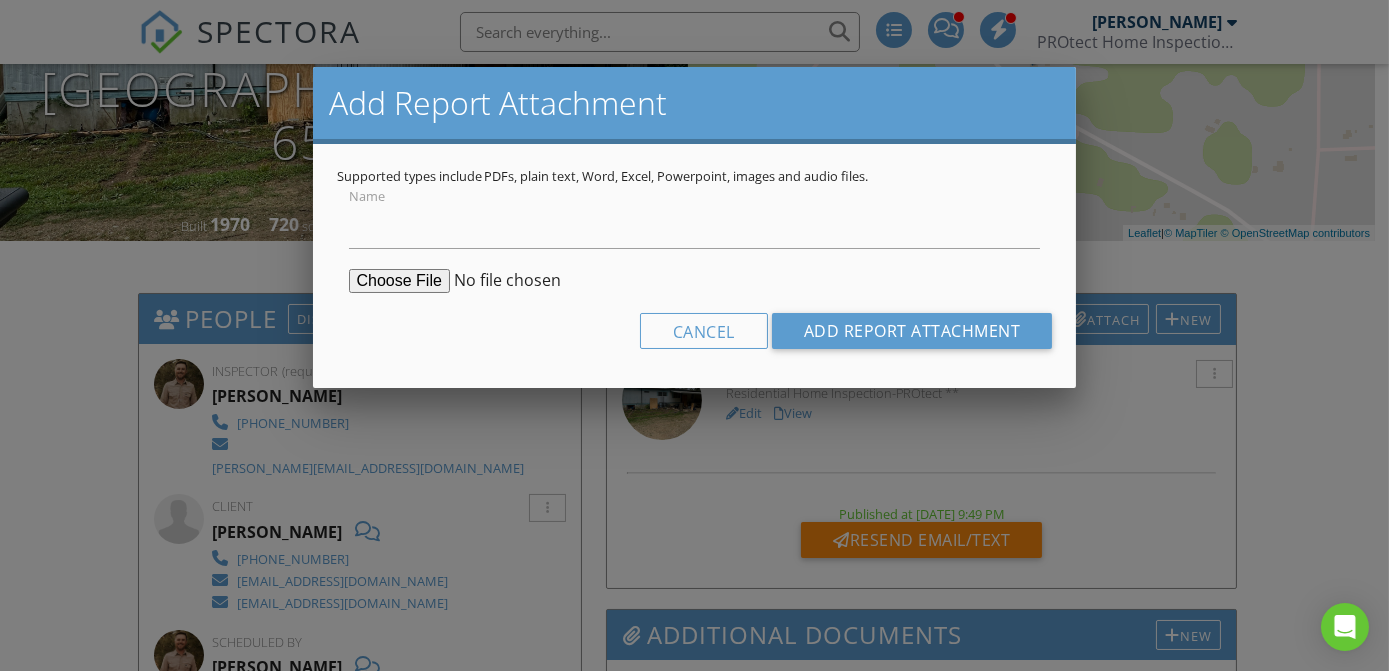 click at bounding box center (502, 281) 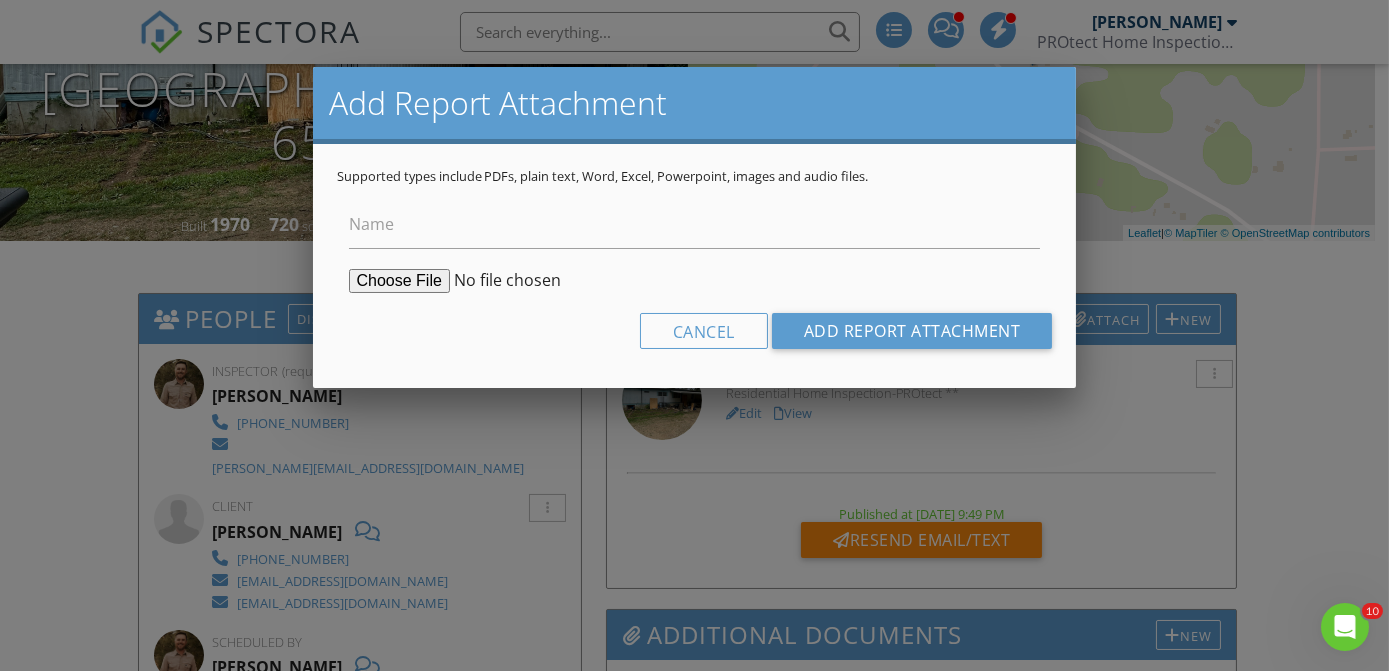 scroll, scrollTop: 0, scrollLeft: 0, axis: both 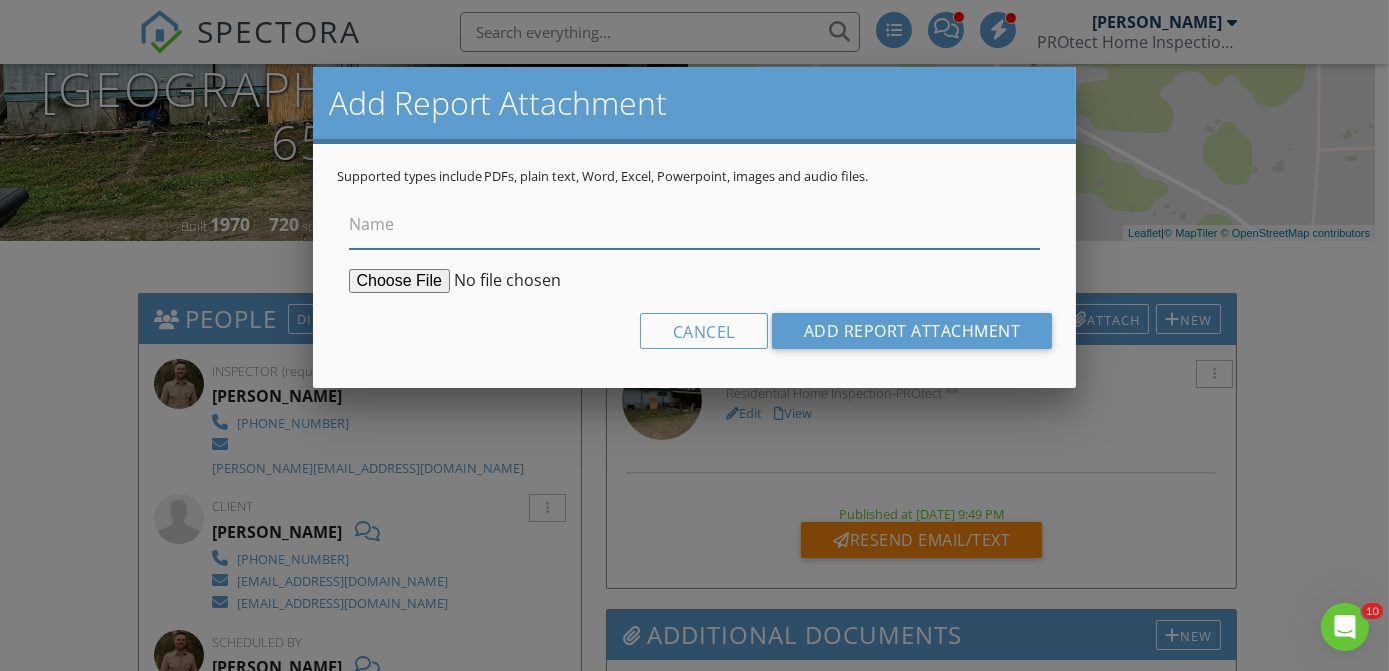 click on "Name" at bounding box center (695, 224) 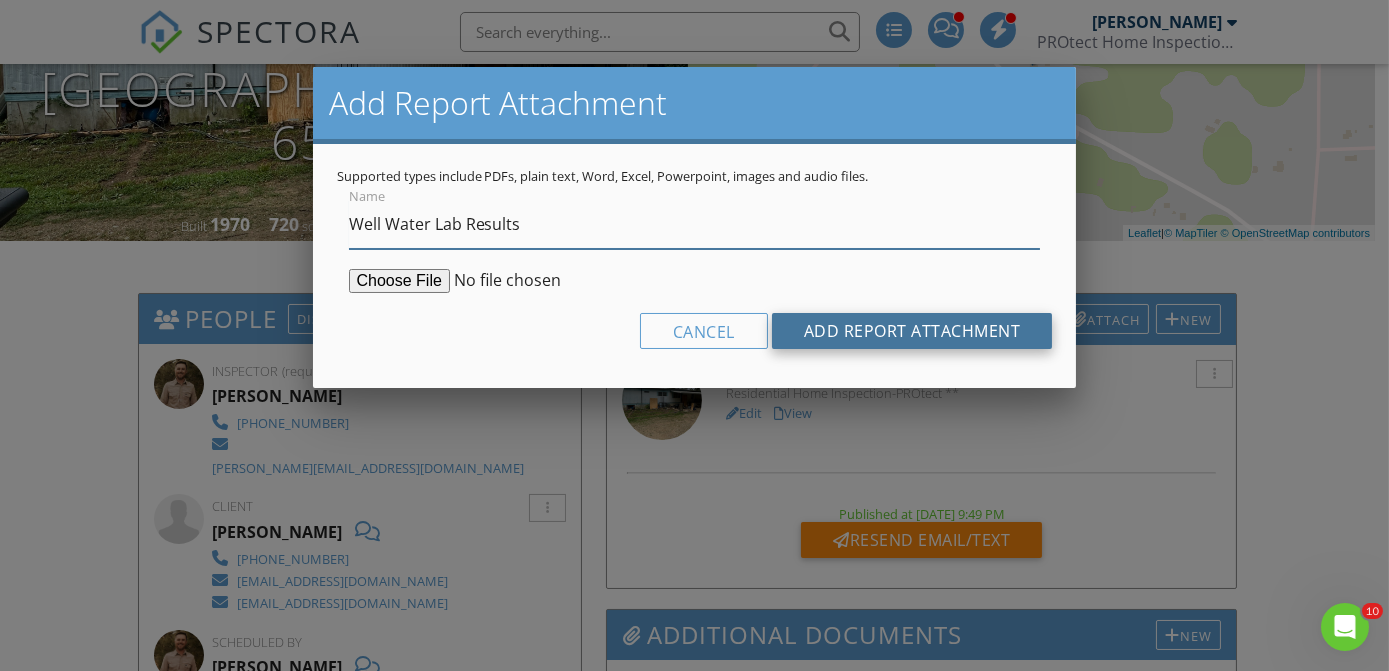 type on "Well Water Lab Results" 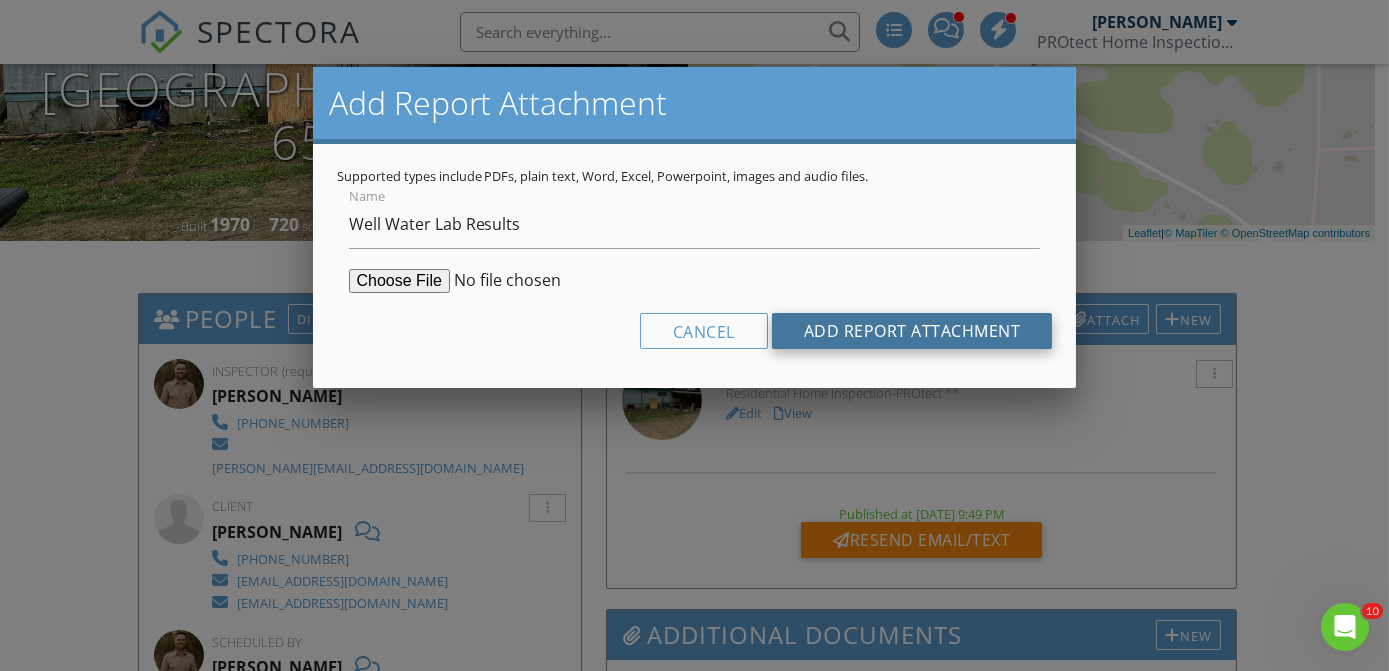 click on "Add Report Attachment" at bounding box center [912, 331] 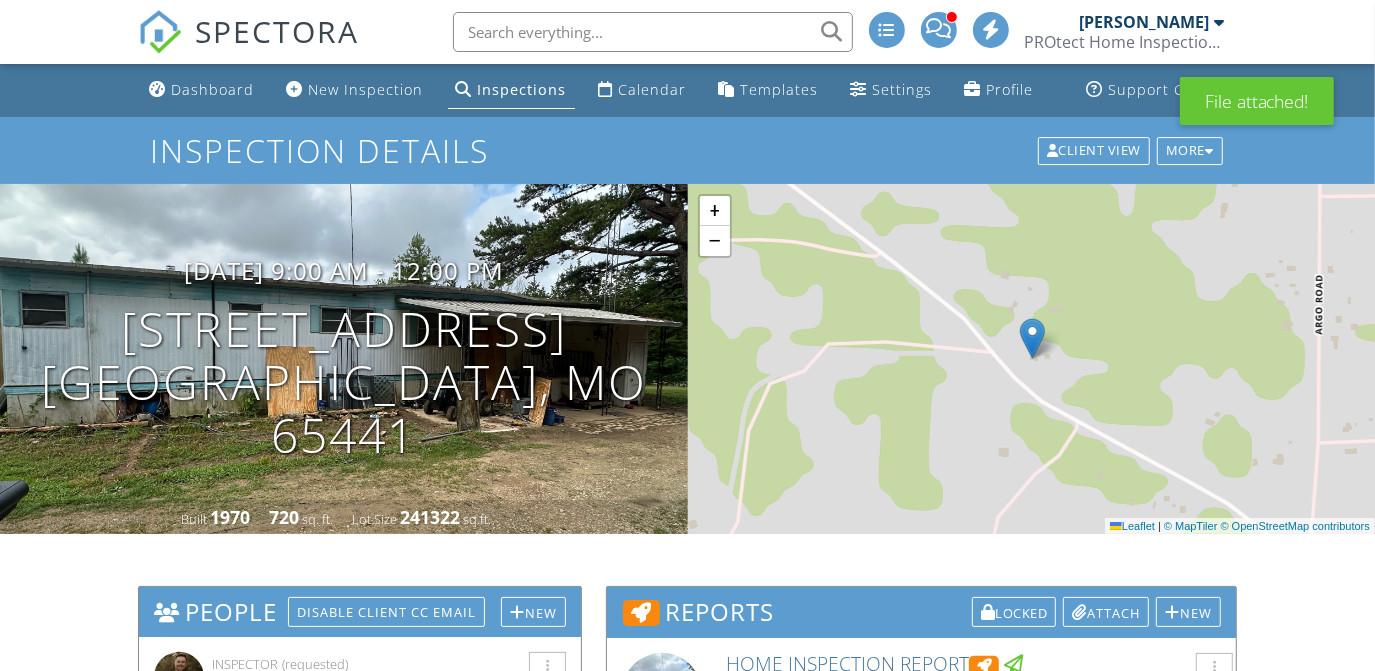 scroll, scrollTop: 83, scrollLeft: 0, axis: vertical 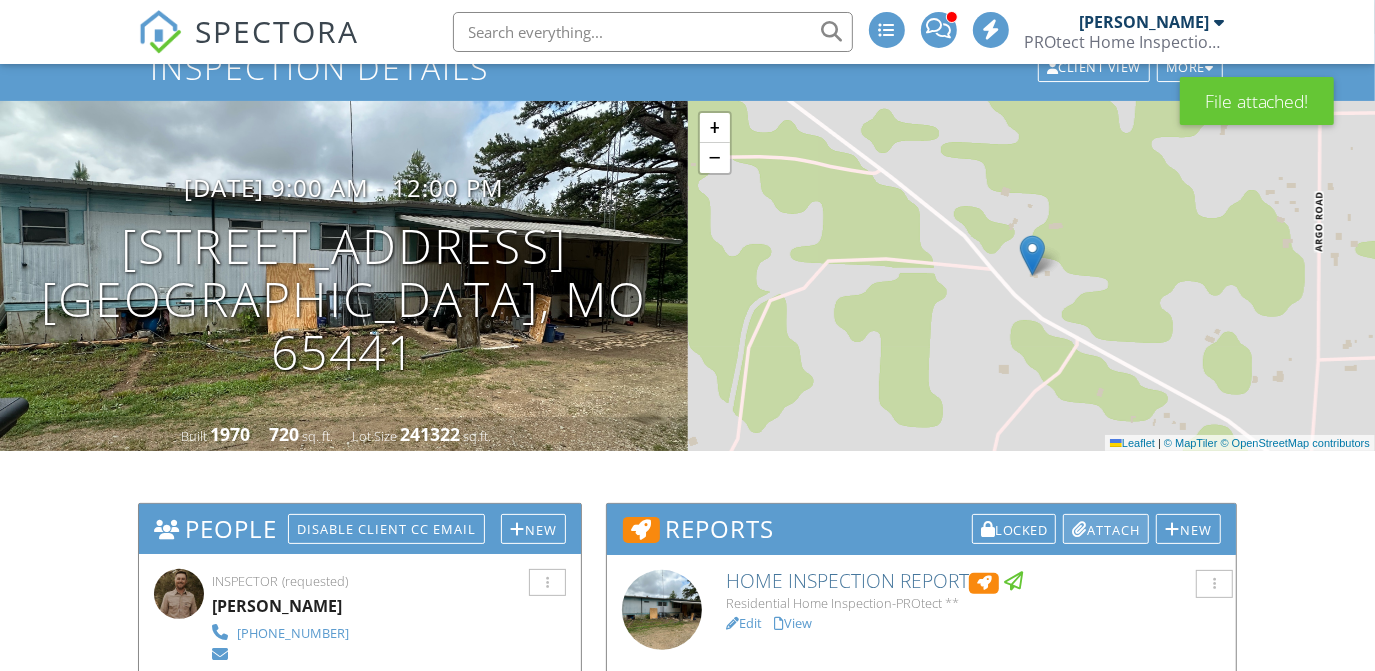 click on "Attach" at bounding box center (1106, 529) 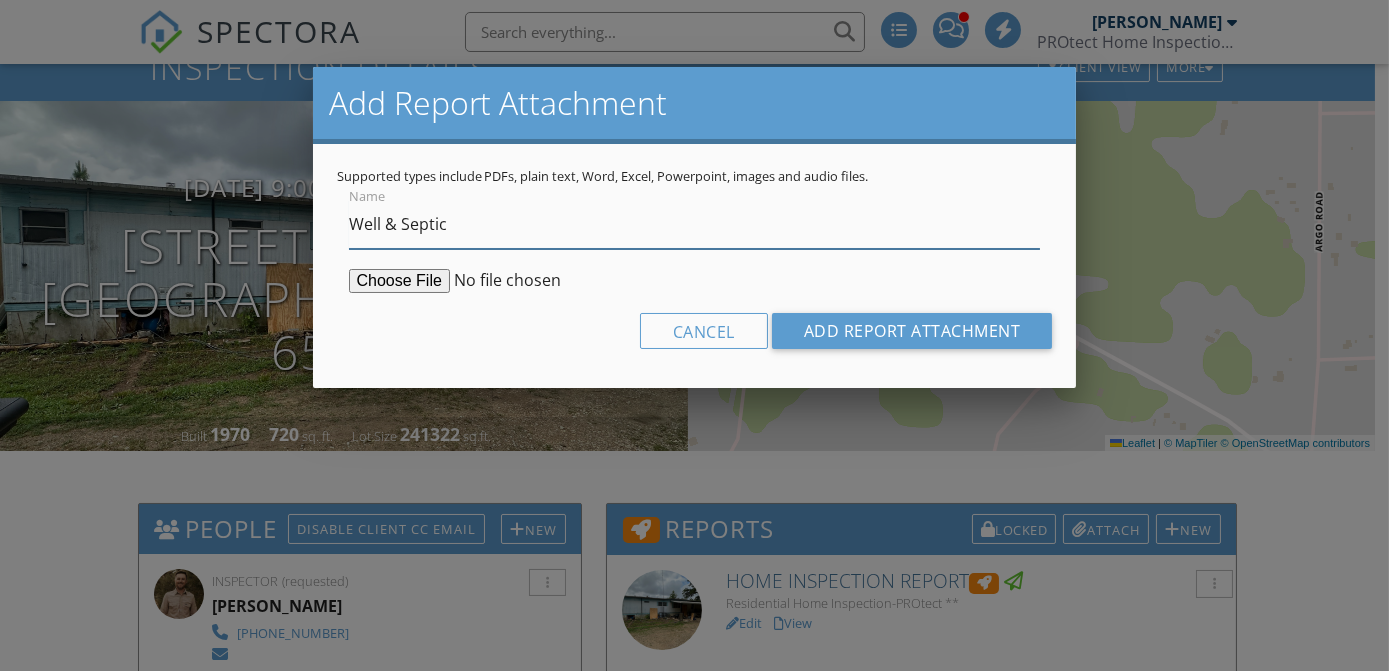 type on "Well & Septic Inspection Report" 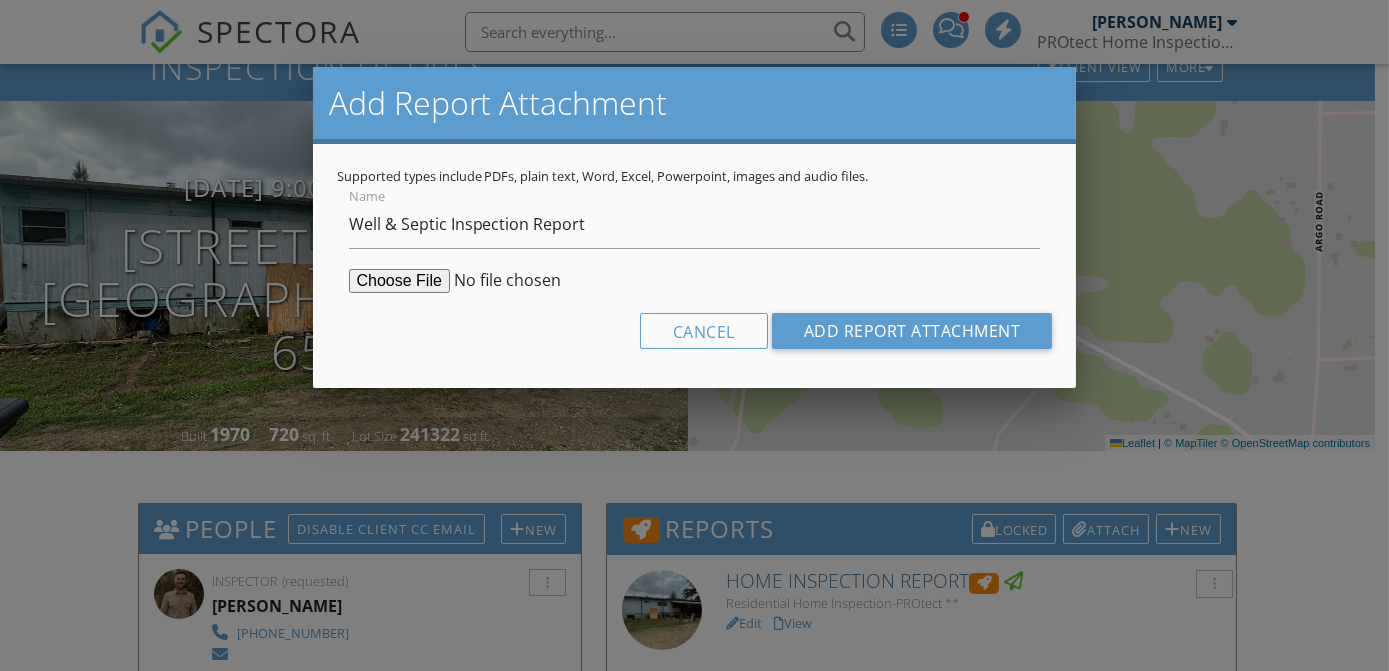 click at bounding box center (502, 281) 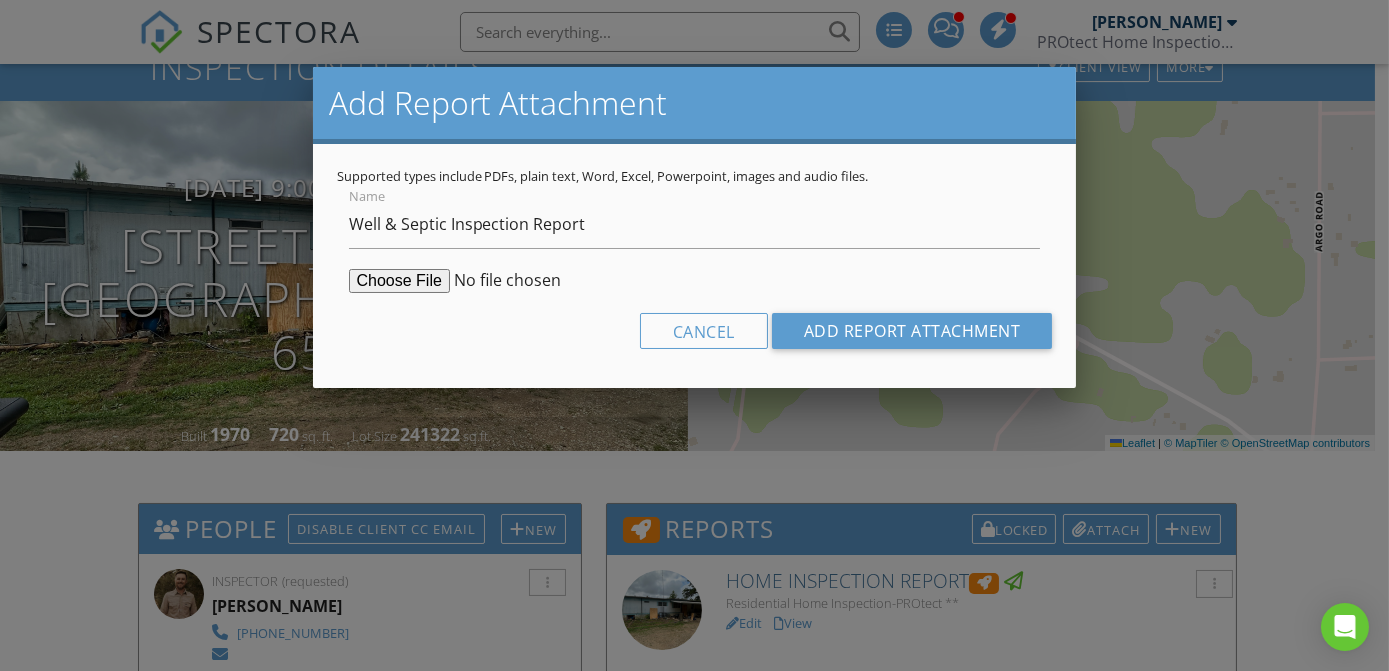 type on "C:\fakepath\Well ^L0 Septic Inspection Report.pdf" 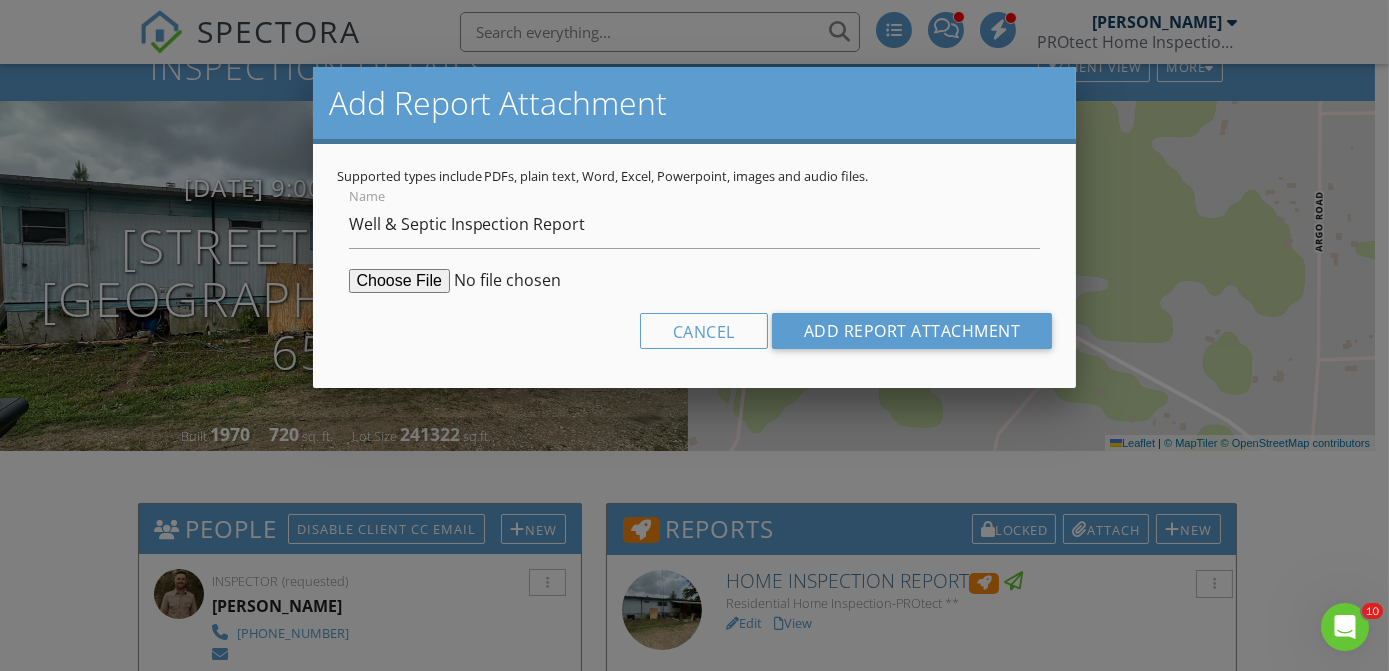 scroll, scrollTop: 0, scrollLeft: 0, axis: both 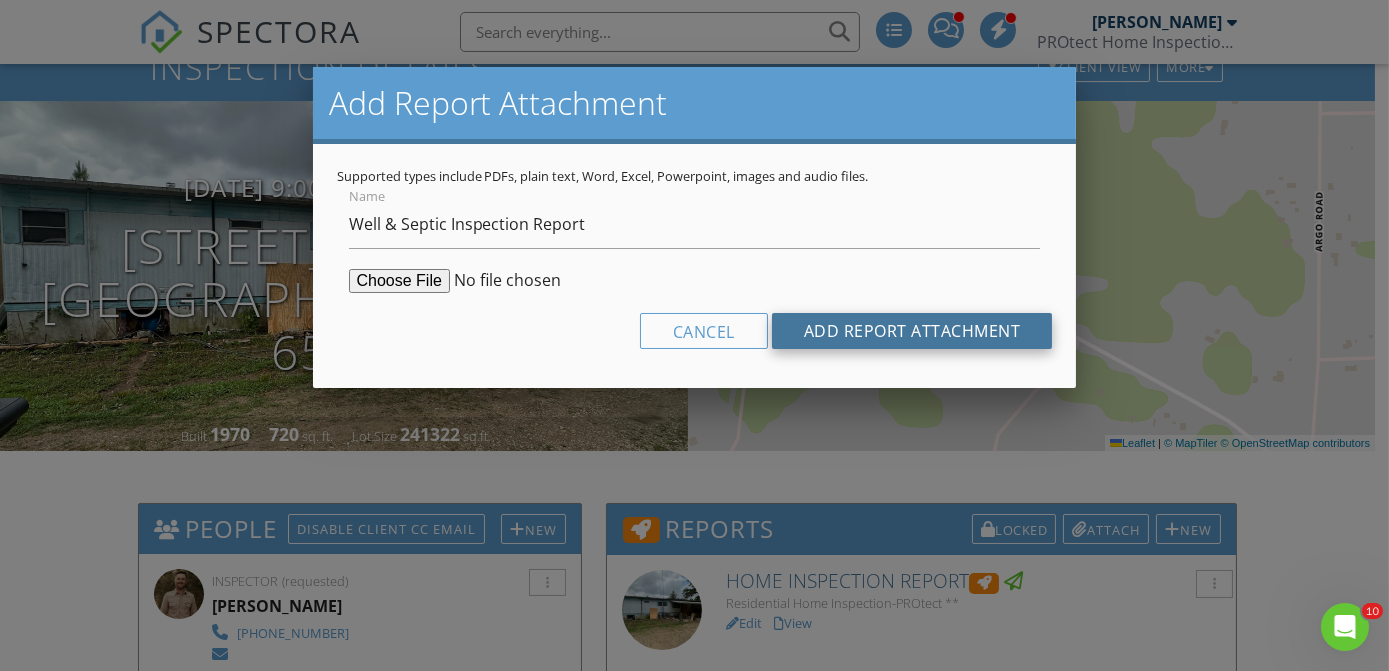click on "Add Report Attachment" at bounding box center (912, 331) 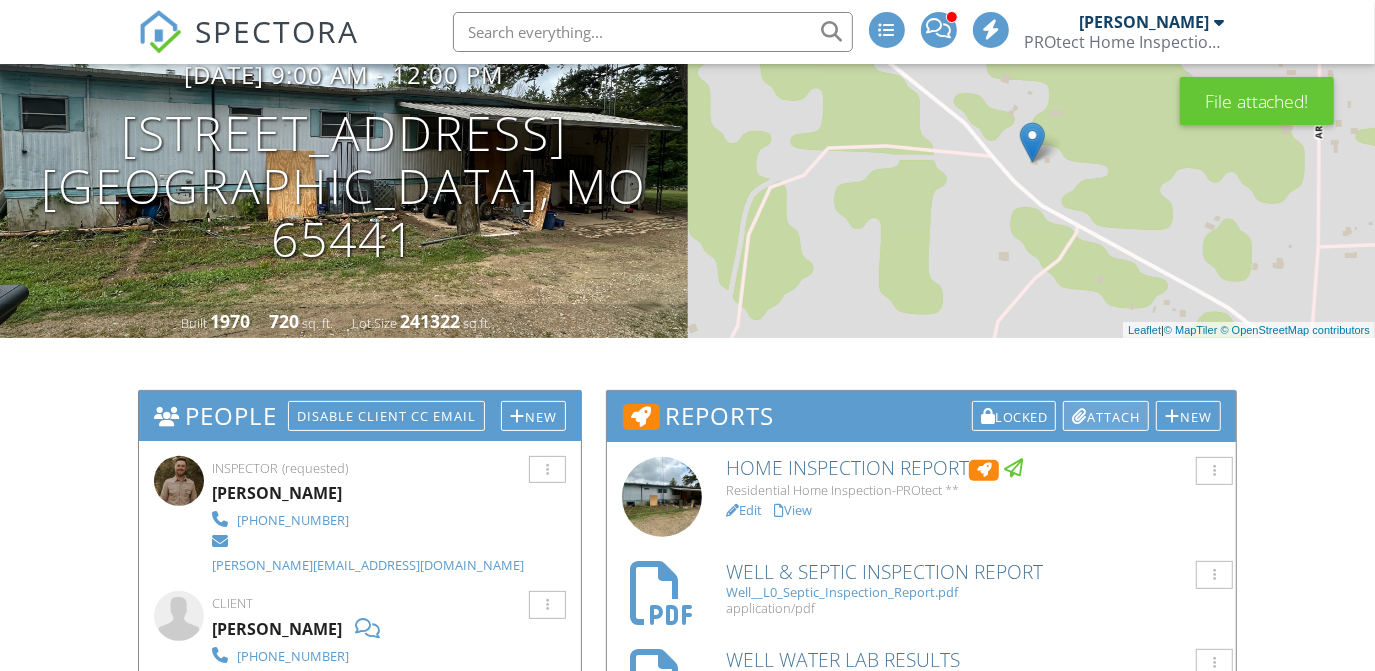 scroll, scrollTop: 196, scrollLeft: 0, axis: vertical 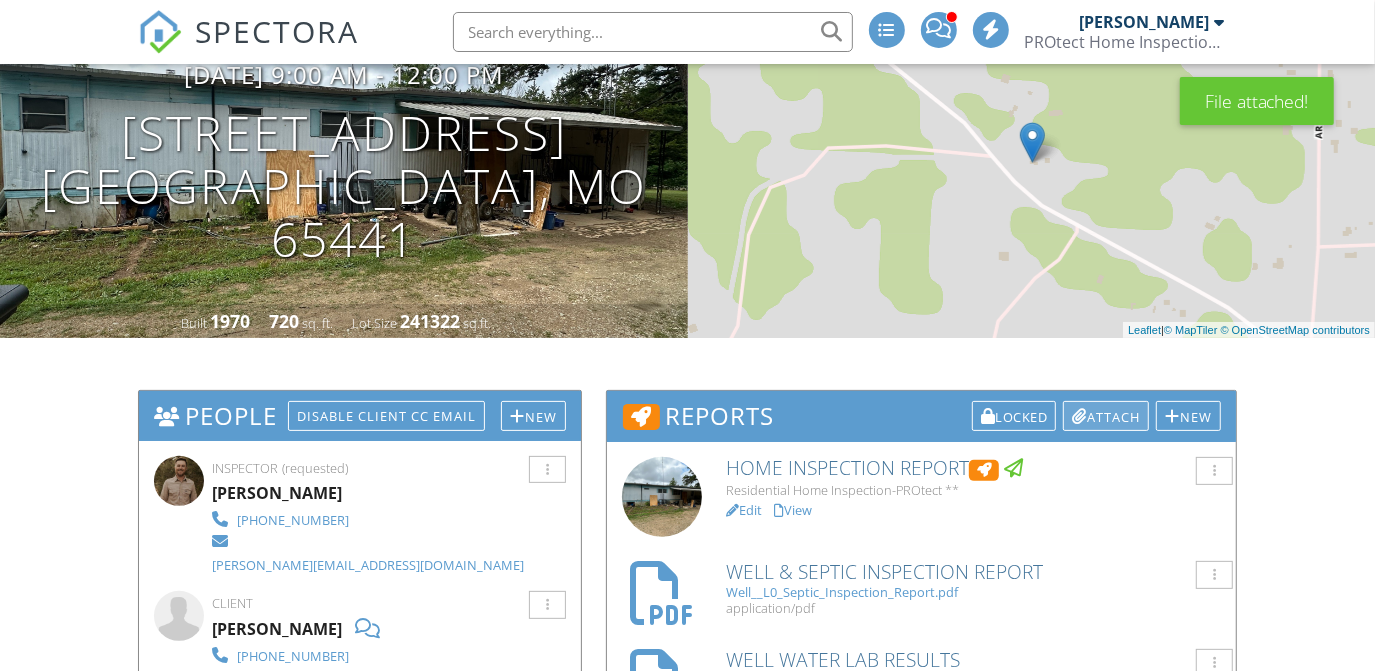 click on "Attach" at bounding box center [1106, 416] 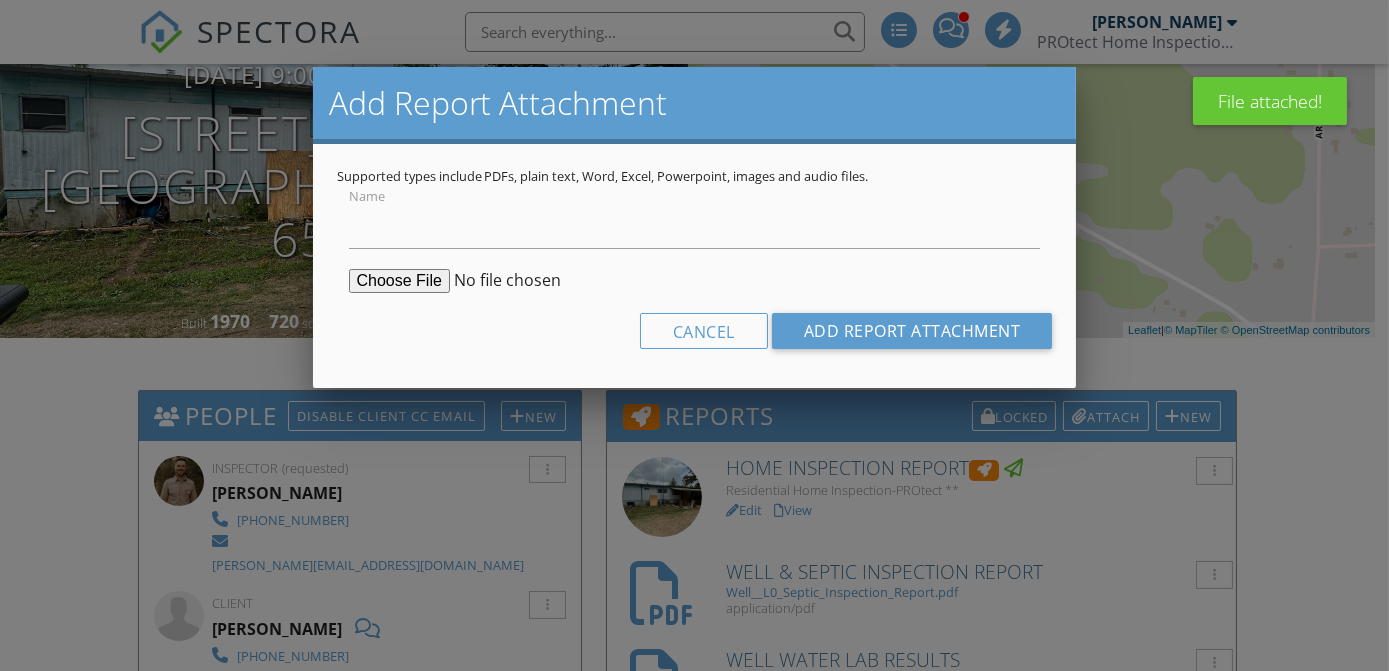 click at bounding box center [502, 281] 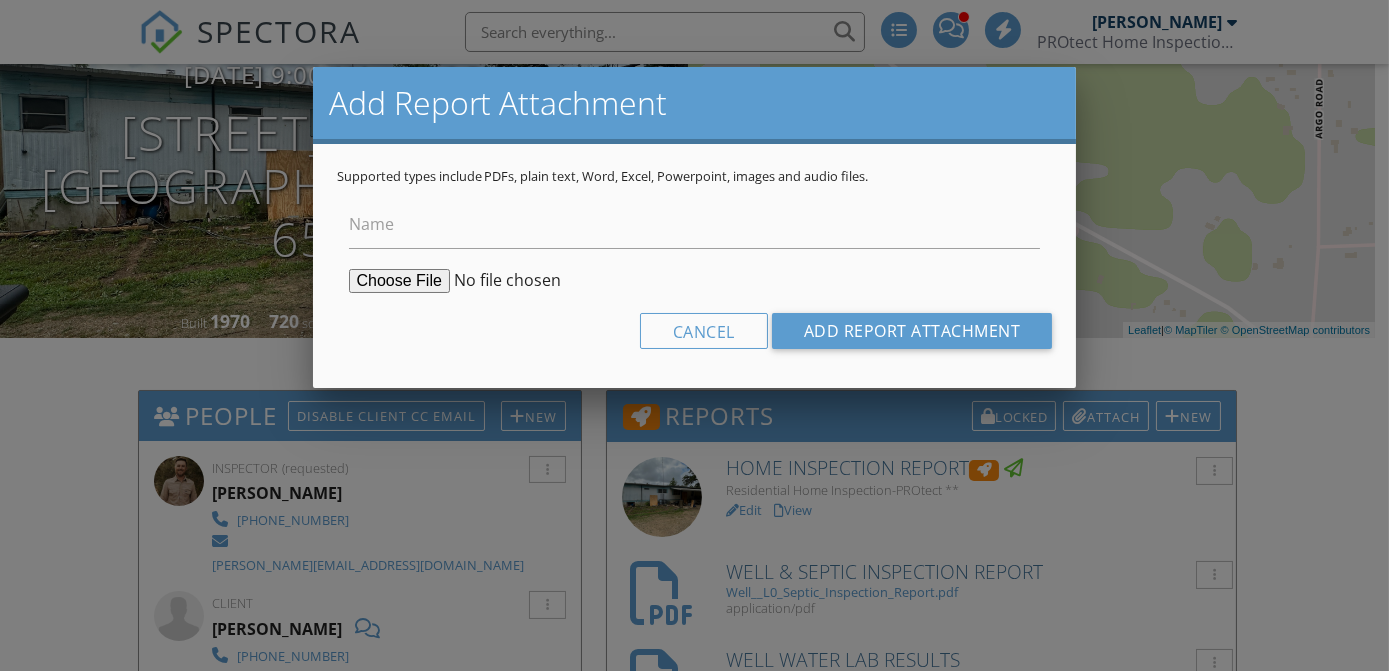 type on "C:\fakepath\Well ^0 Septic Inspection Comments.pdf" 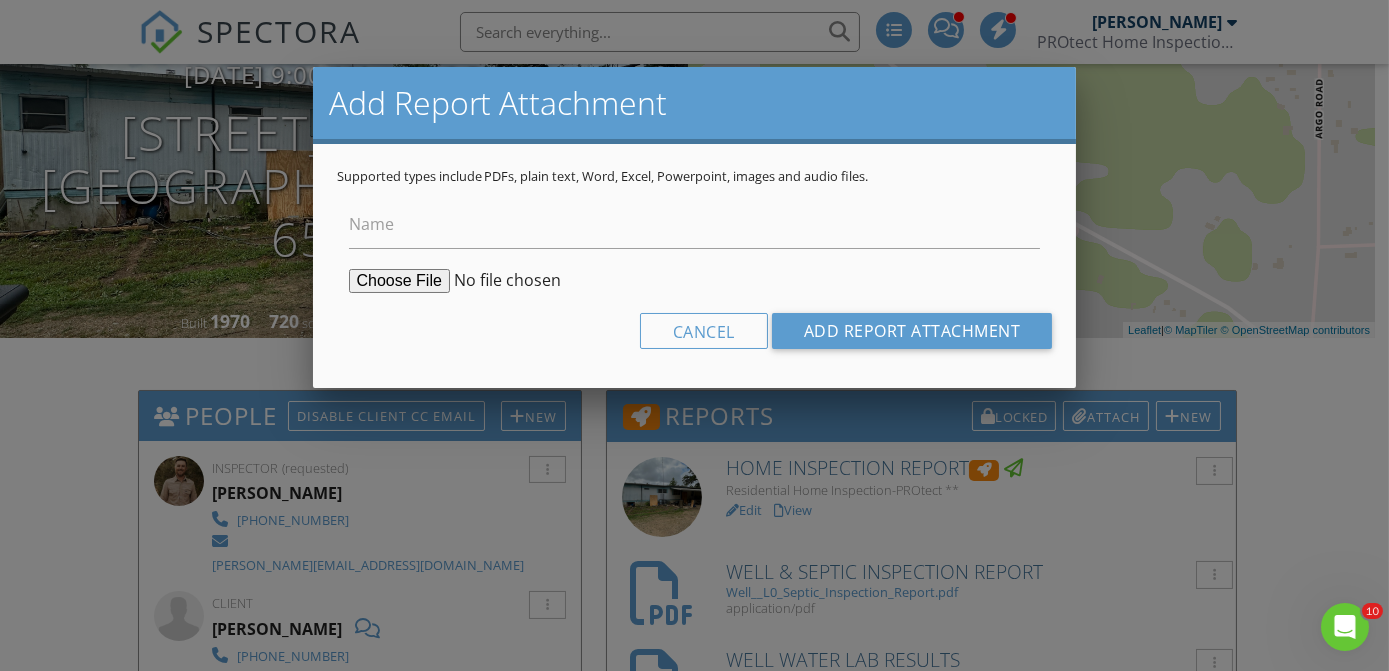 scroll, scrollTop: 0, scrollLeft: 0, axis: both 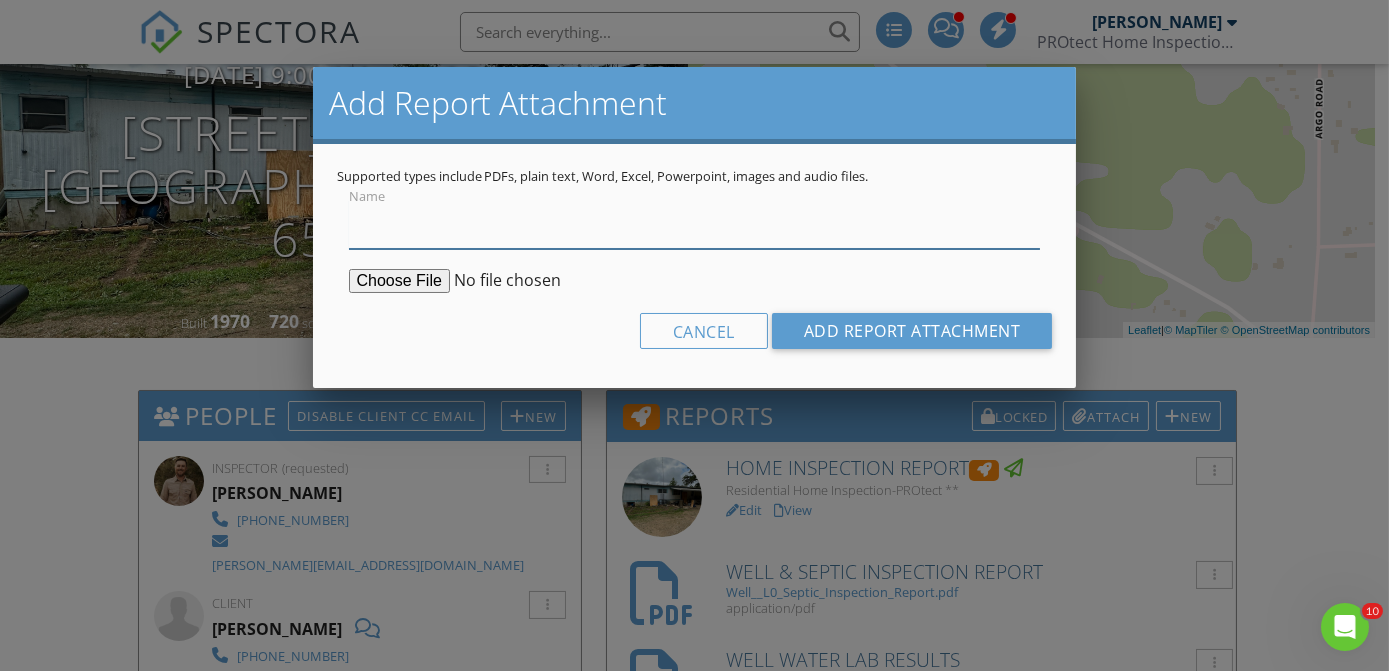 click on "Name" at bounding box center (695, 224) 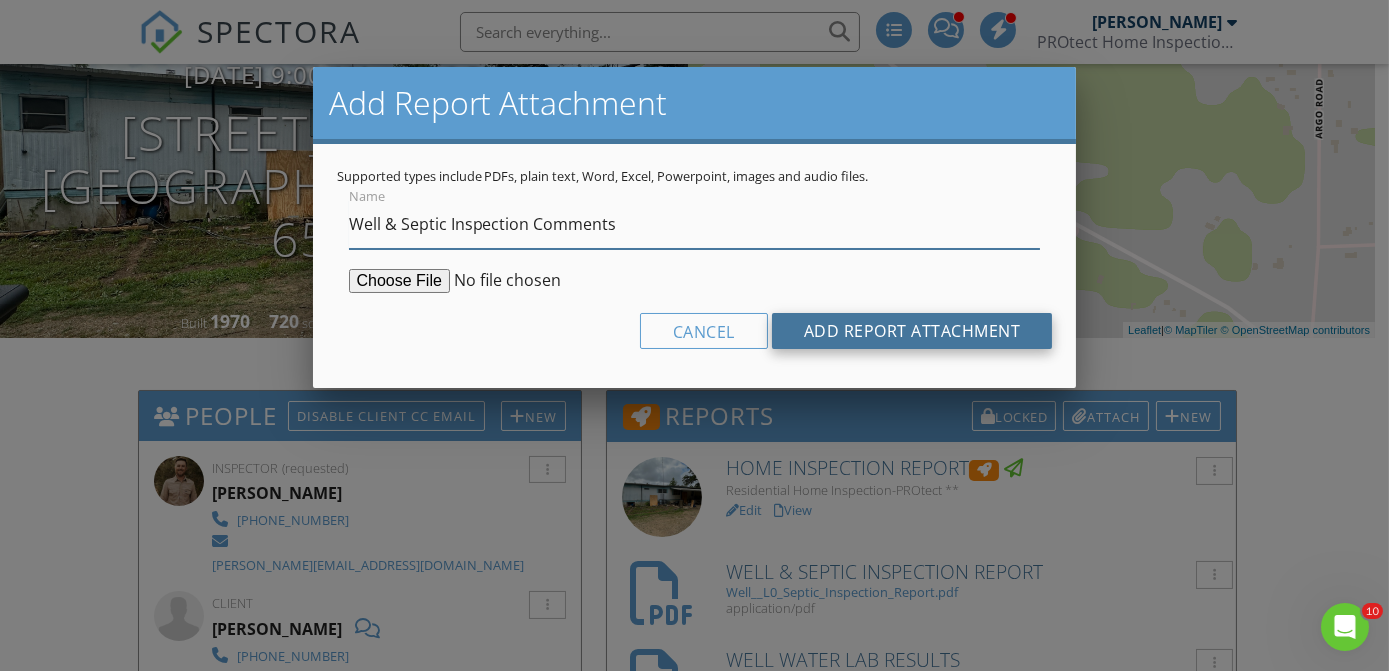 type on "Well & Septic Inspection Comments" 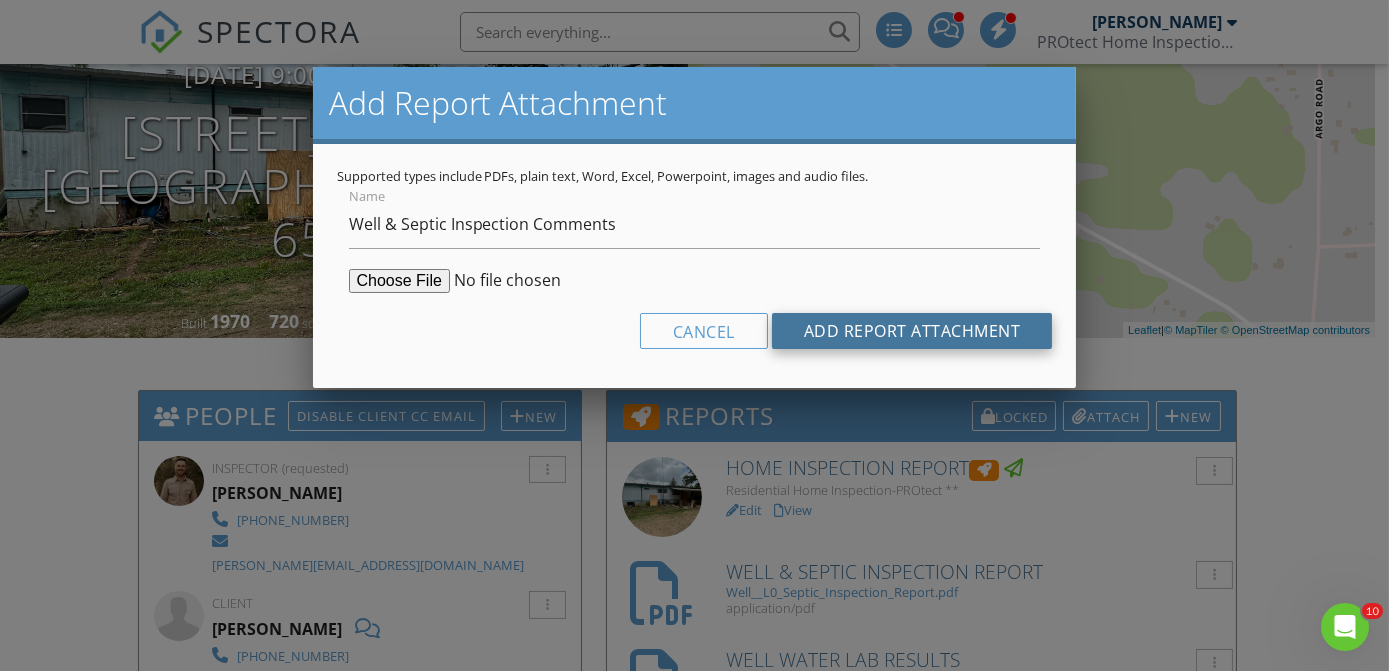 click on "Add Report Attachment" at bounding box center (912, 331) 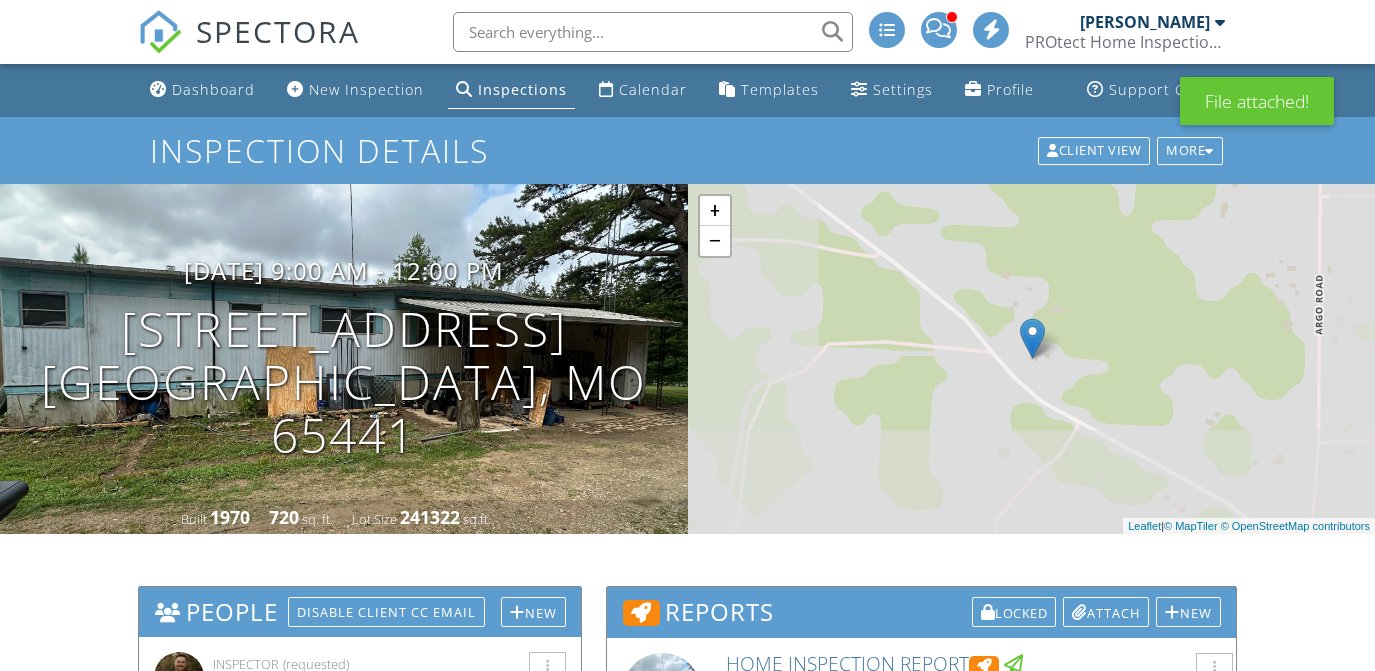 scroll, scrollTop: 0, scrollLeft: 0, axis: both 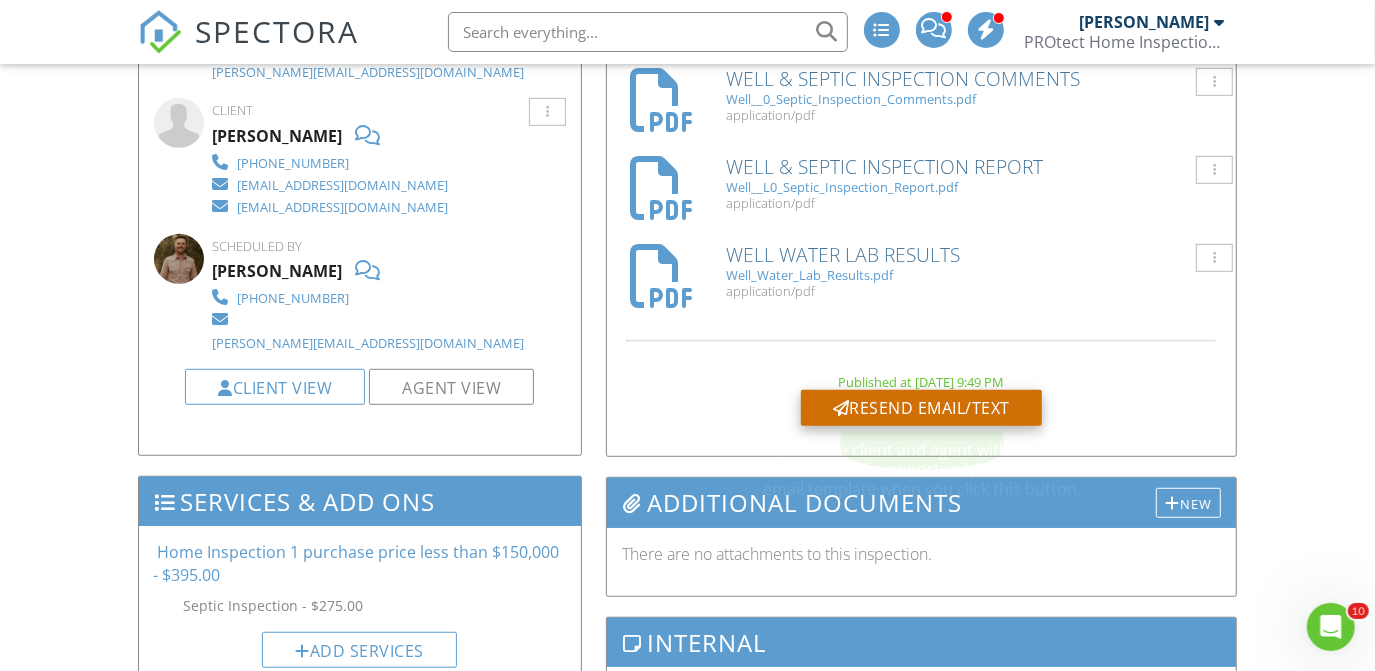 click on "Resend Email/Text" at bounding box center (921, 408) 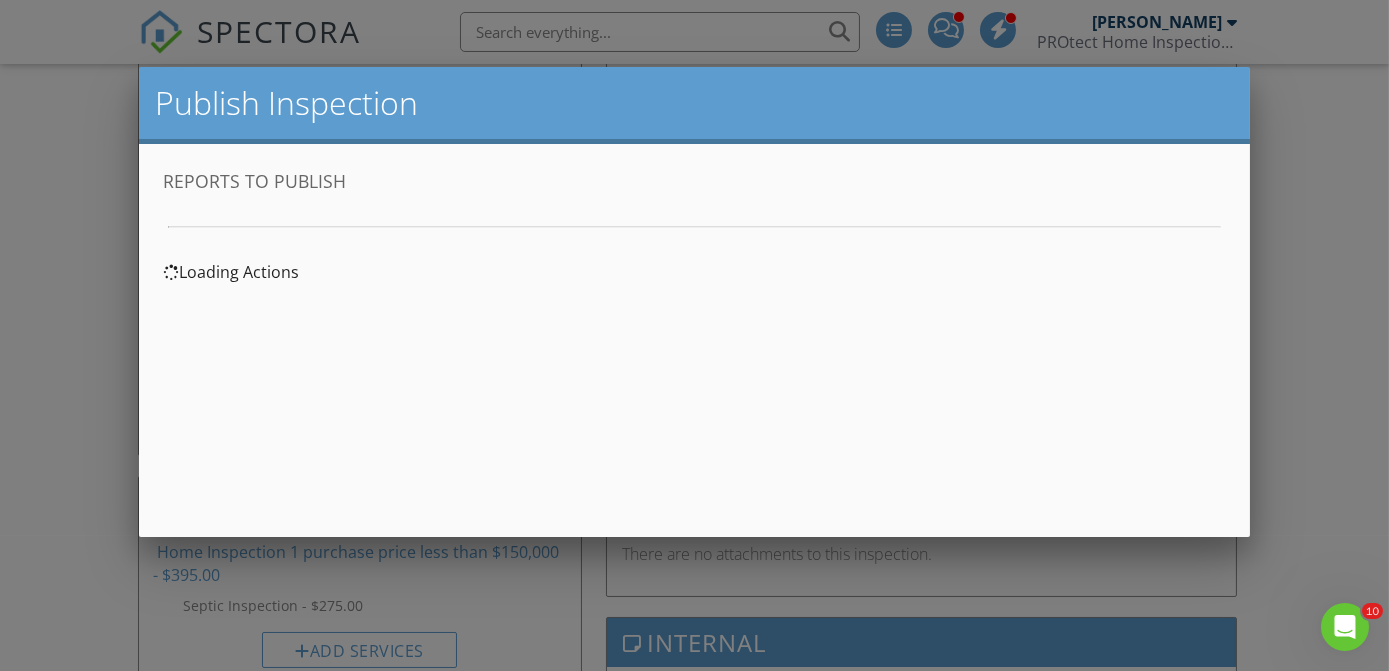 scroll, scrollTop: 0, scrollLeft: 0, axis: both 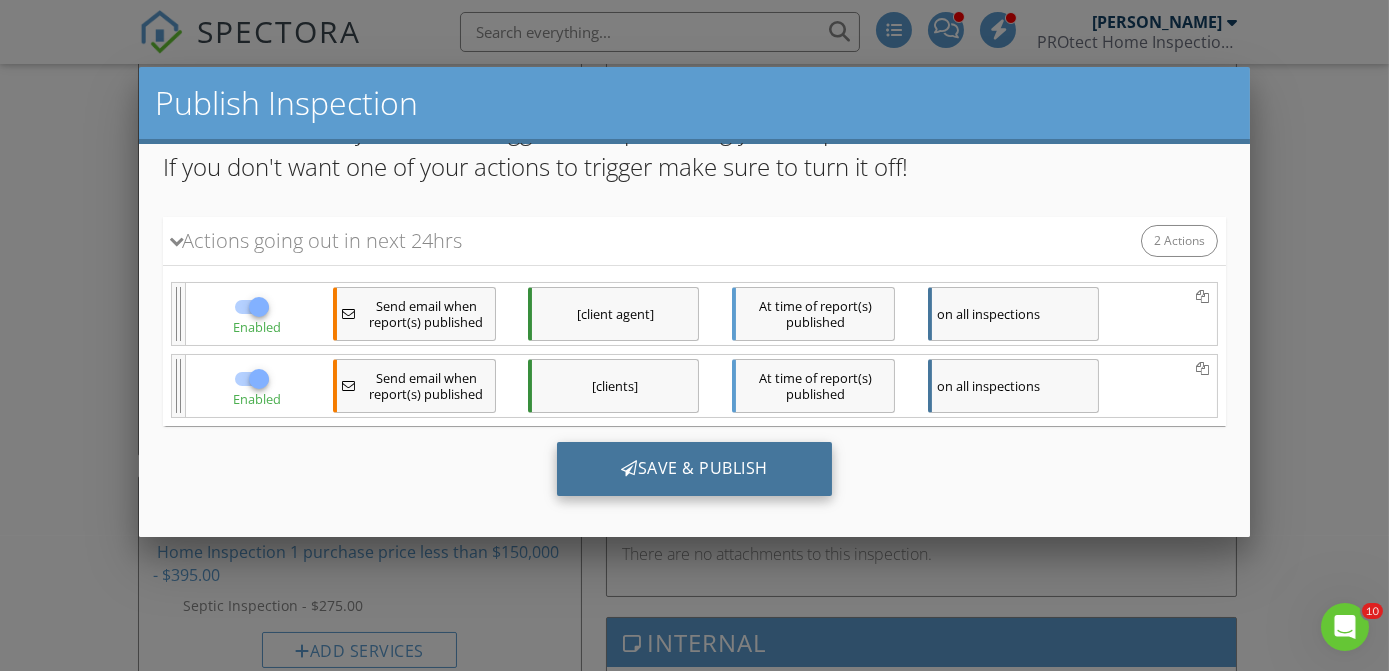 click on "Save & Publish" at bounding box center (693, 469) 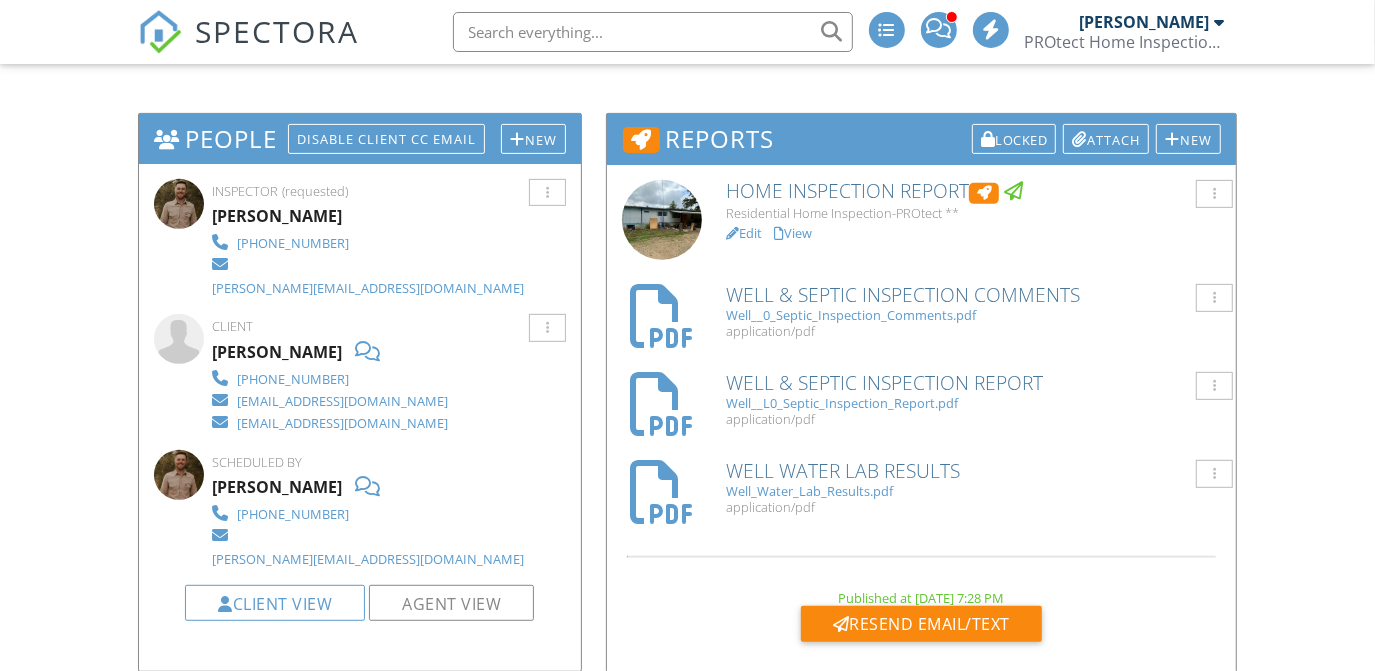 scroll, scrollTop: 473, scrollLeft: 0, axis: vertical 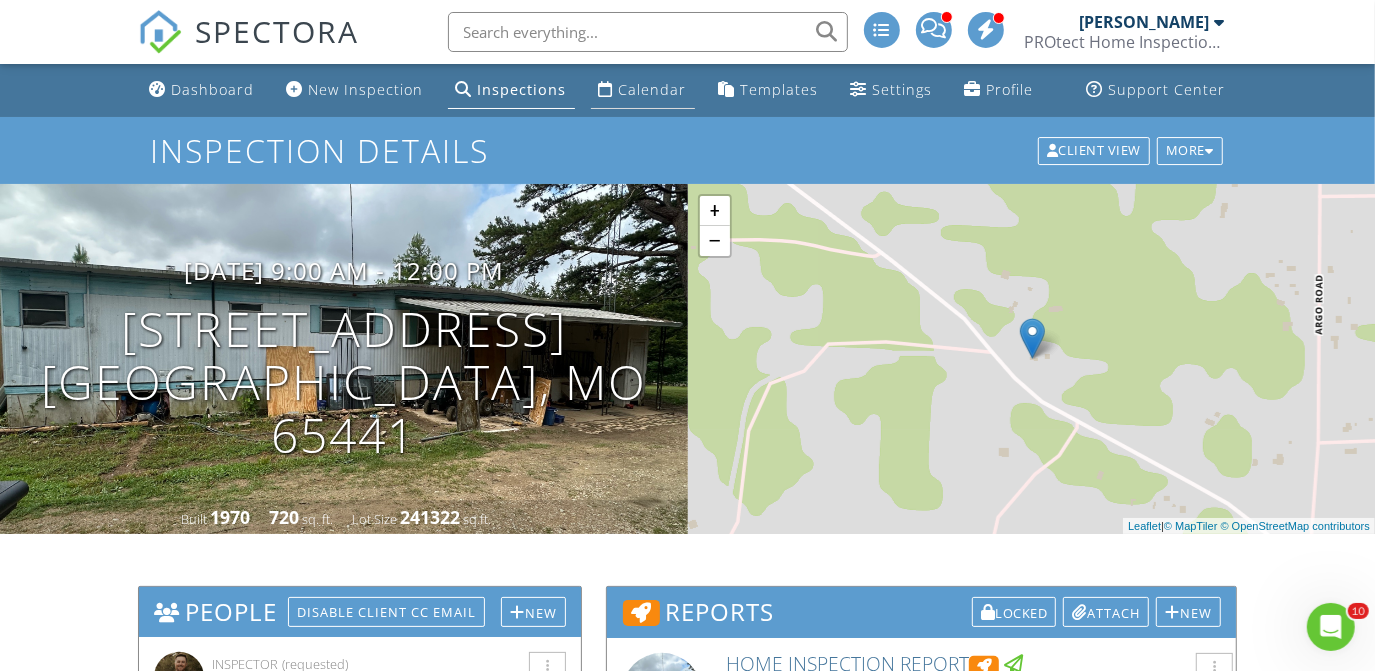 click on "Calendar" at bounding box center [653, 89] 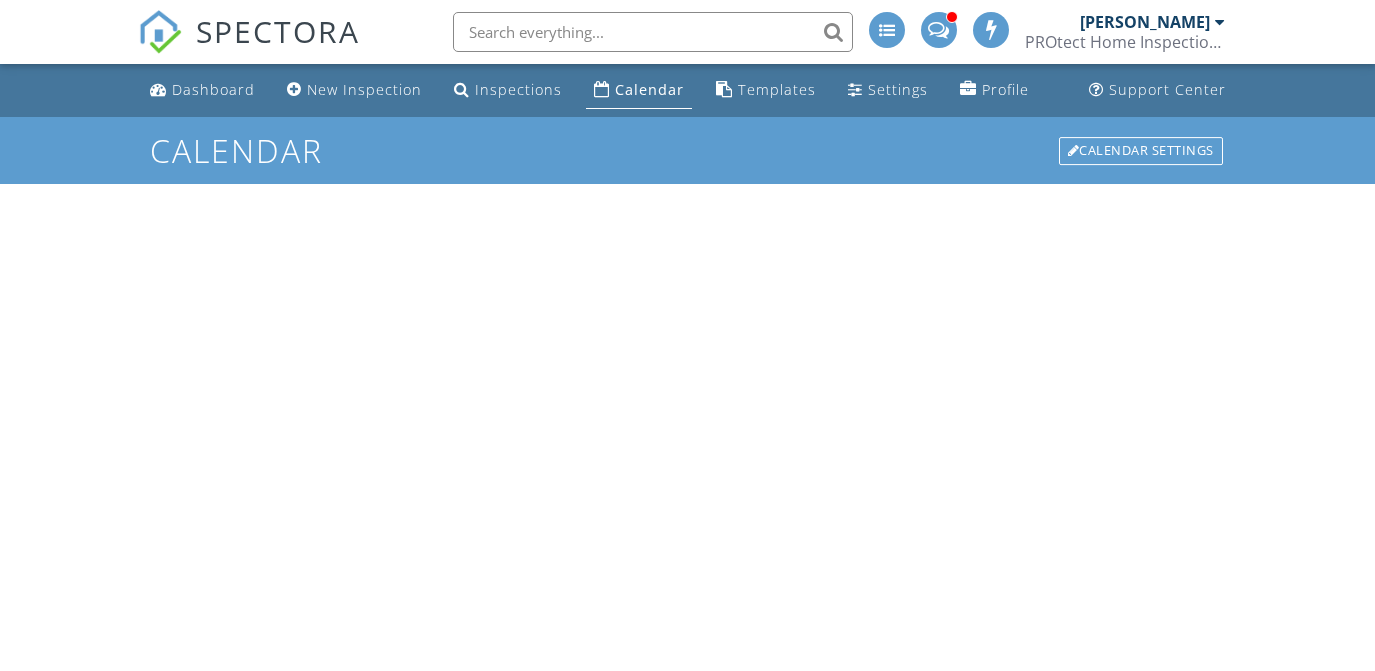 scroll, scrollTop: 0, scrollLeft: 0, axis: both 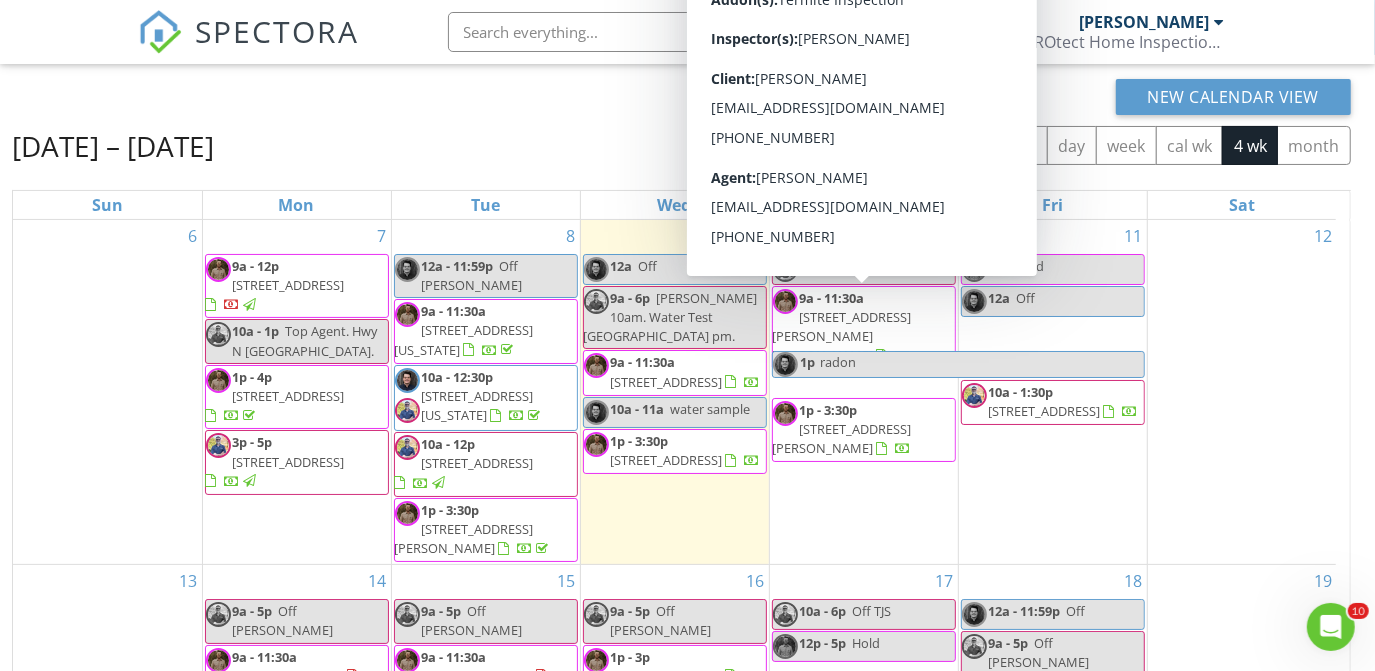click on "[STREET_ADDRESS][PERSON_NAME][PERSON_NAME]" at bounding box center [842, 336] 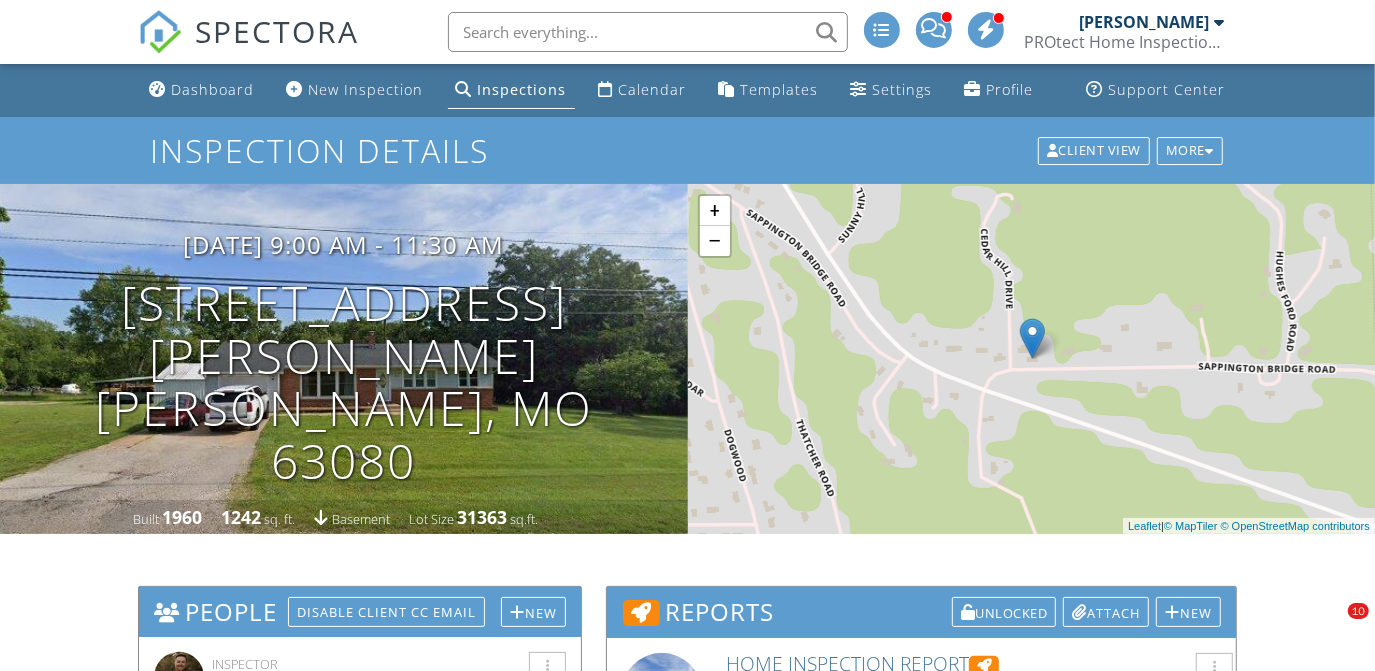 scroll, scrollTop: 0, scrollLeft: 0, axis: both 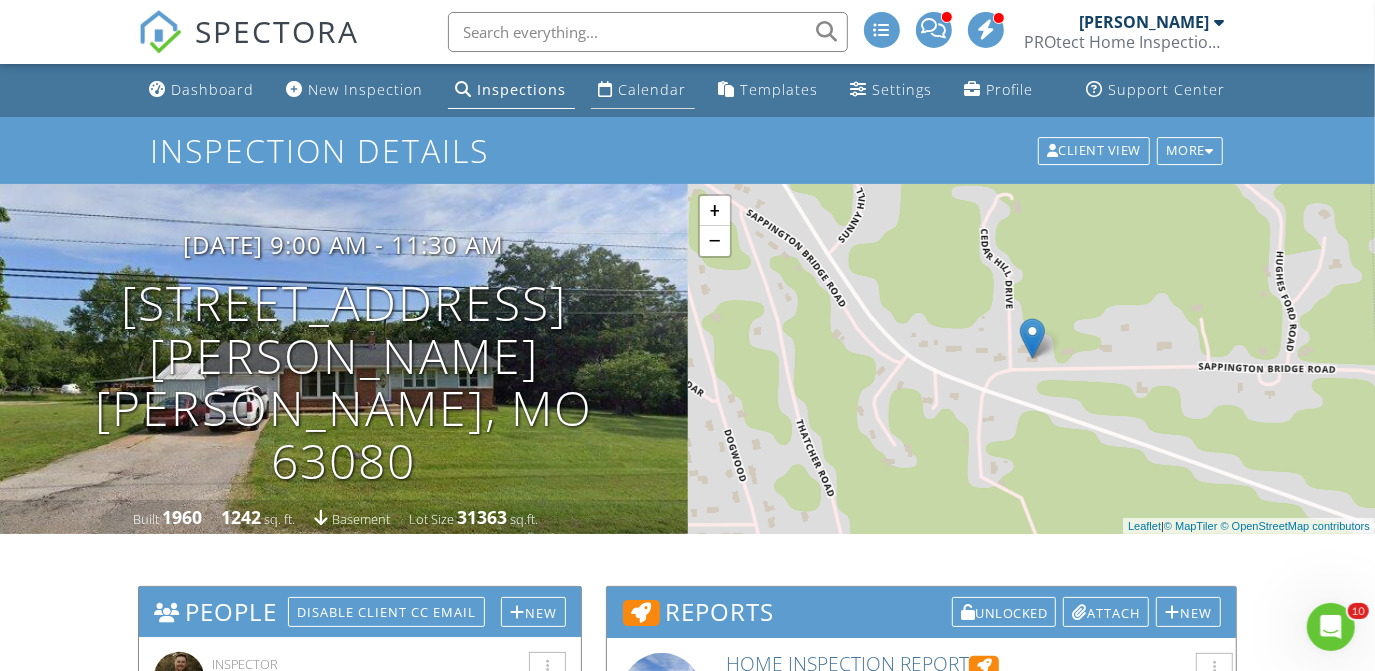 click on "Calendar" at bounding box center [653, 89] 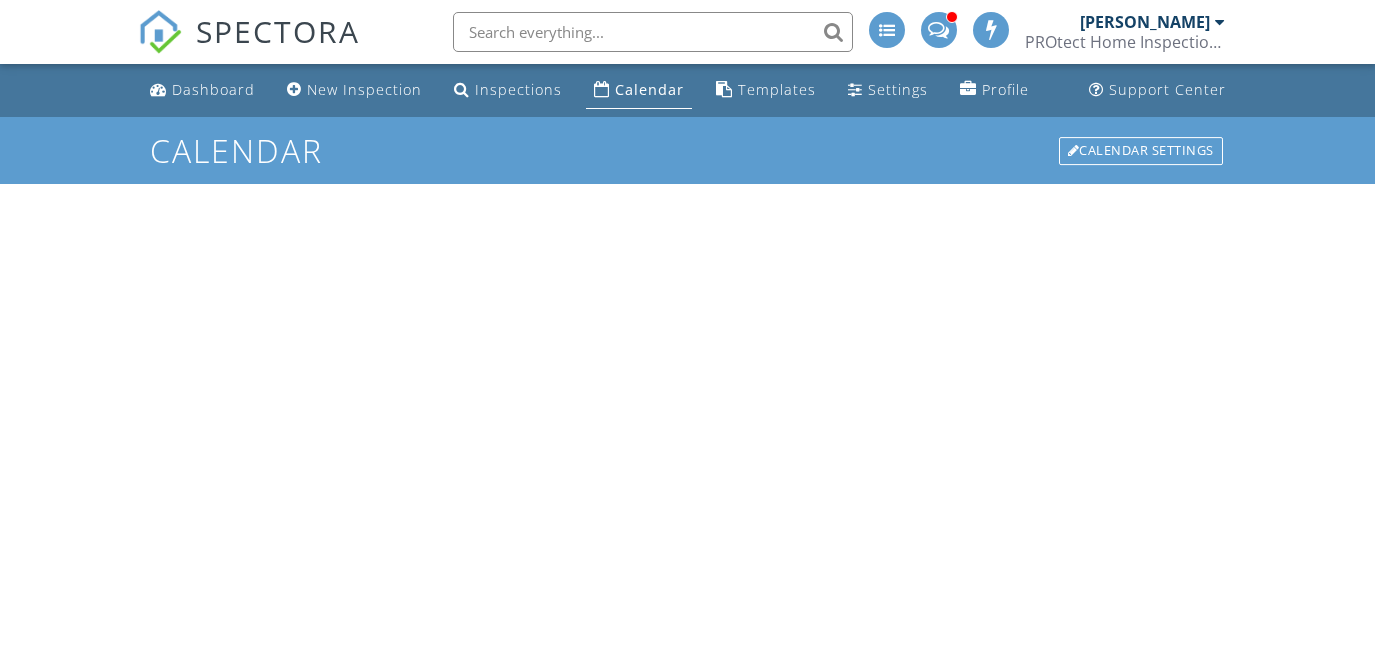 scroll, scrollTop: 0, scrollLeft: 0, axis: both 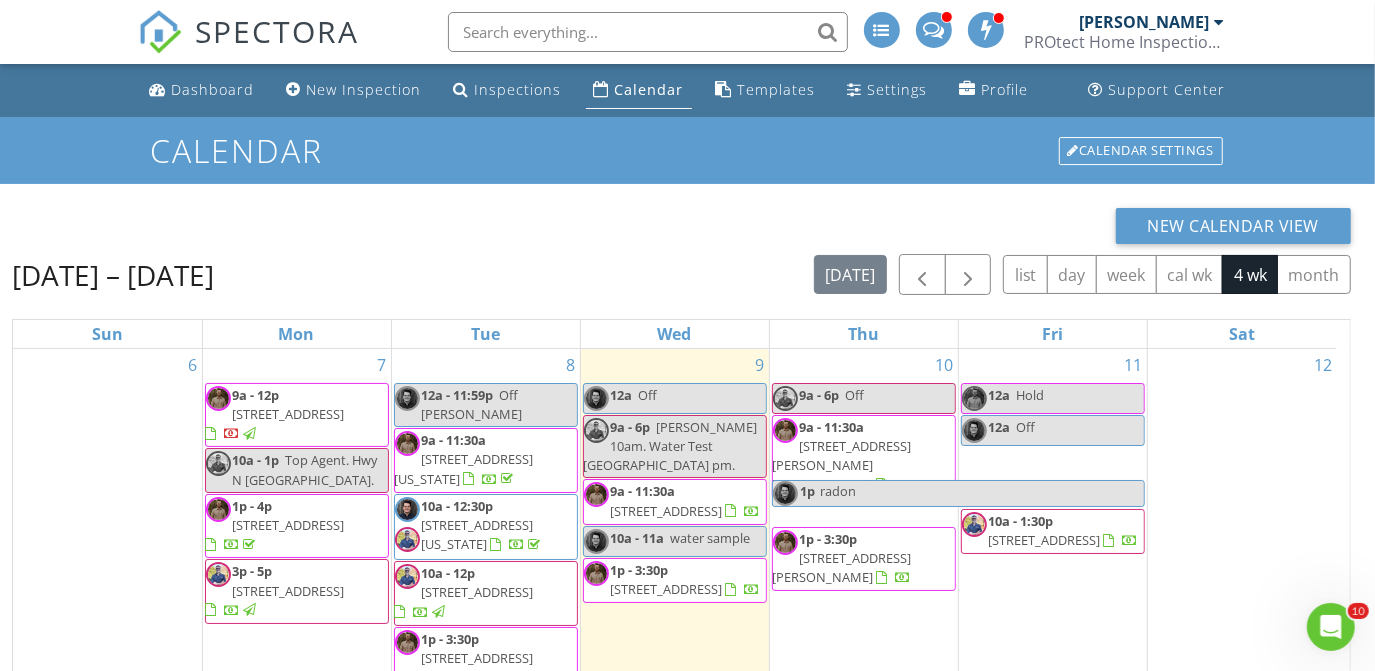 click on "New Calendar View" at bounding box center (681, 226) 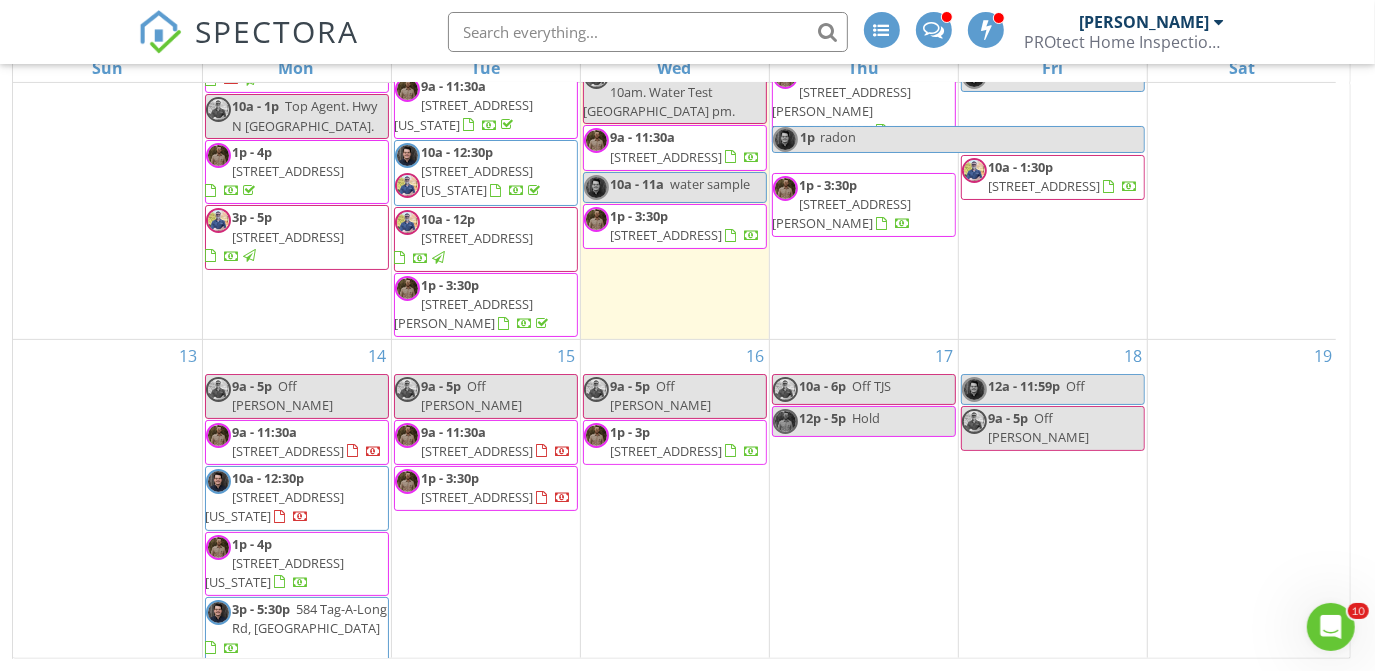 scroll, scrollTop: 116, scrollLeft: 0, axis: vertical 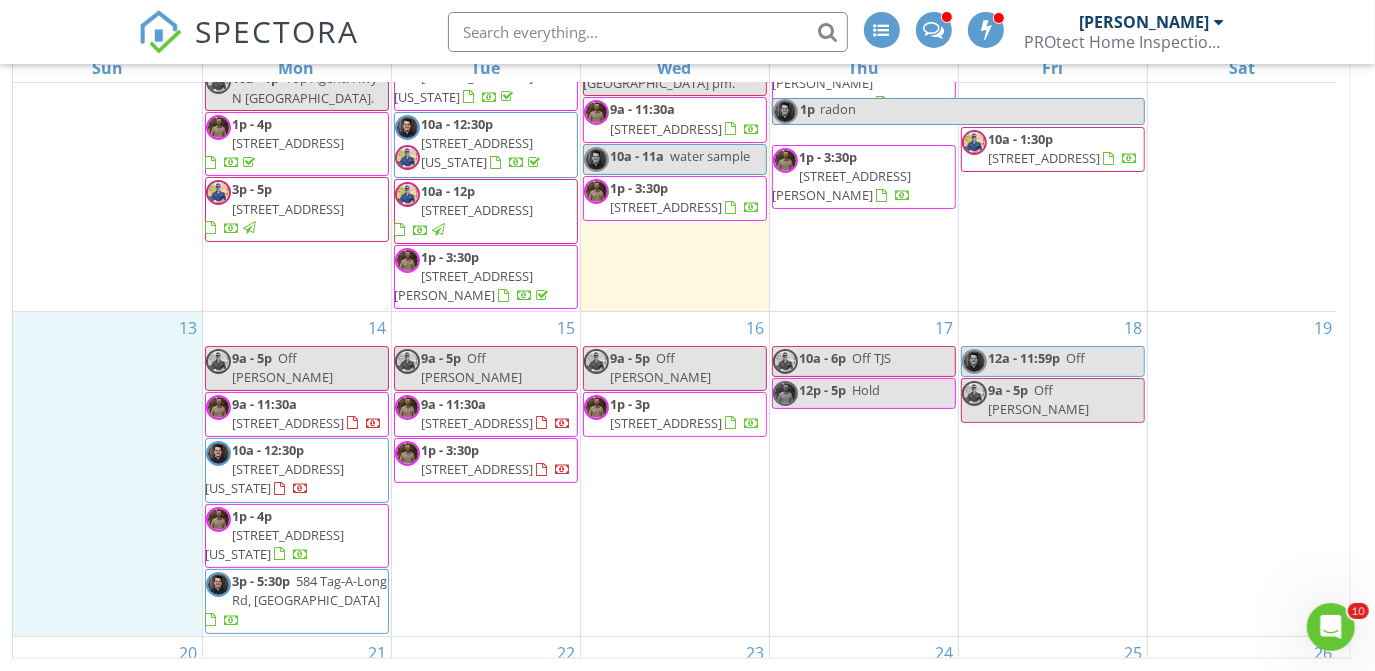 click on "13" at bounding box center (107, 473) 